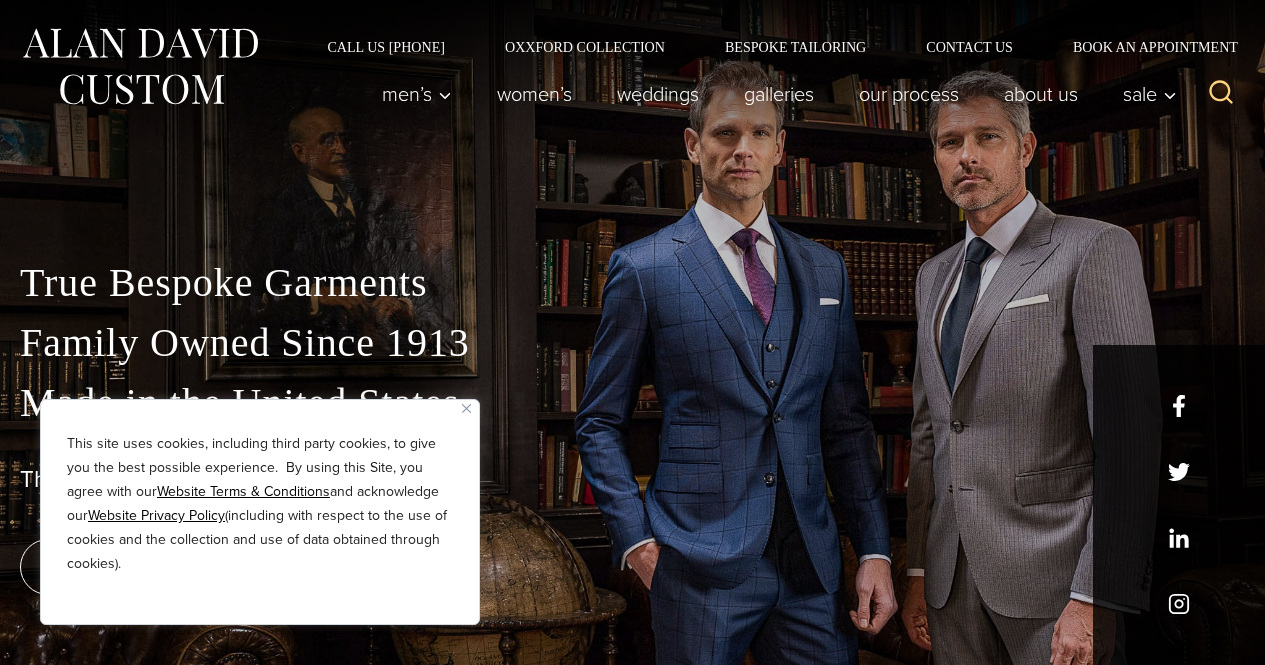 scroll, scrollTop: 0, scrollLeft: 0, axis: both 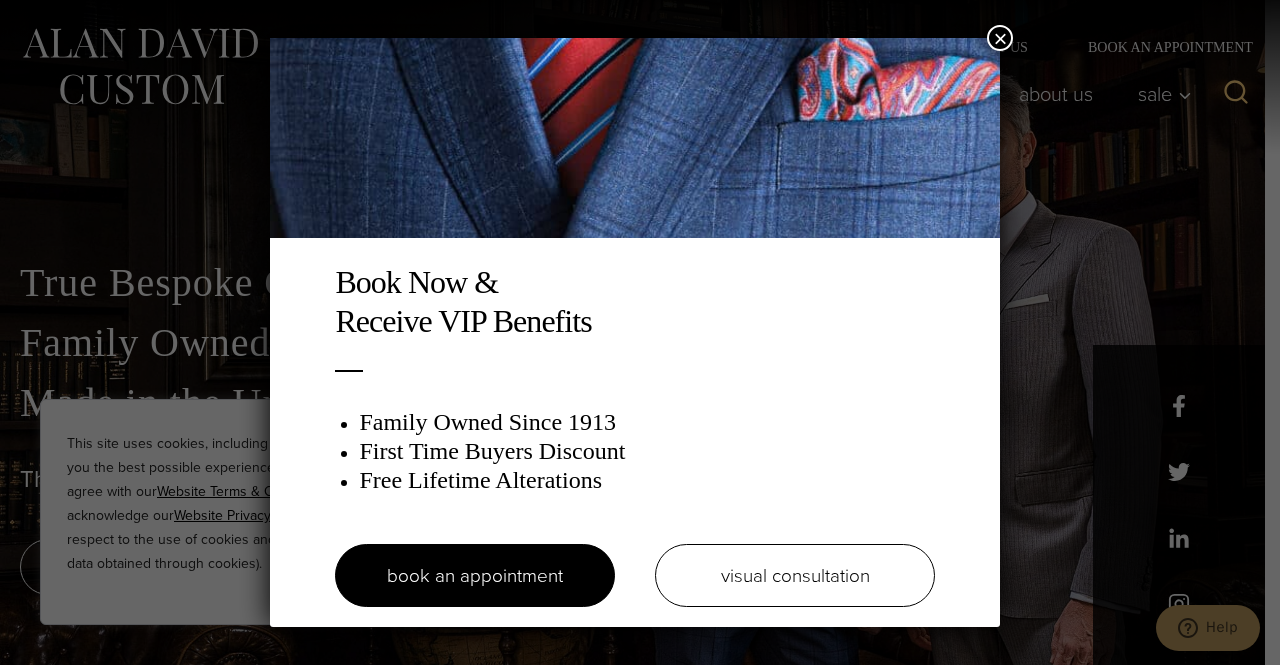 click on "×" at bounding box center [1000, 38] 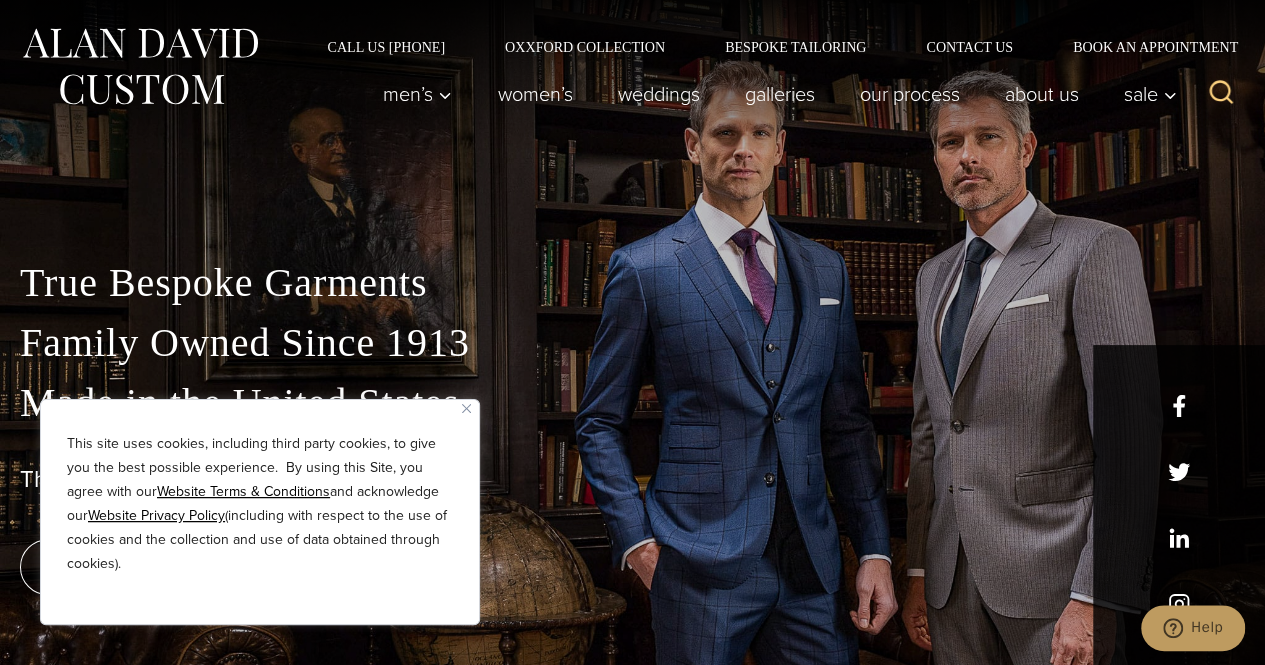click on "True Bespoke Garments Family Owned Since 1913 Made in the United States" at bounding box center [632, 343] 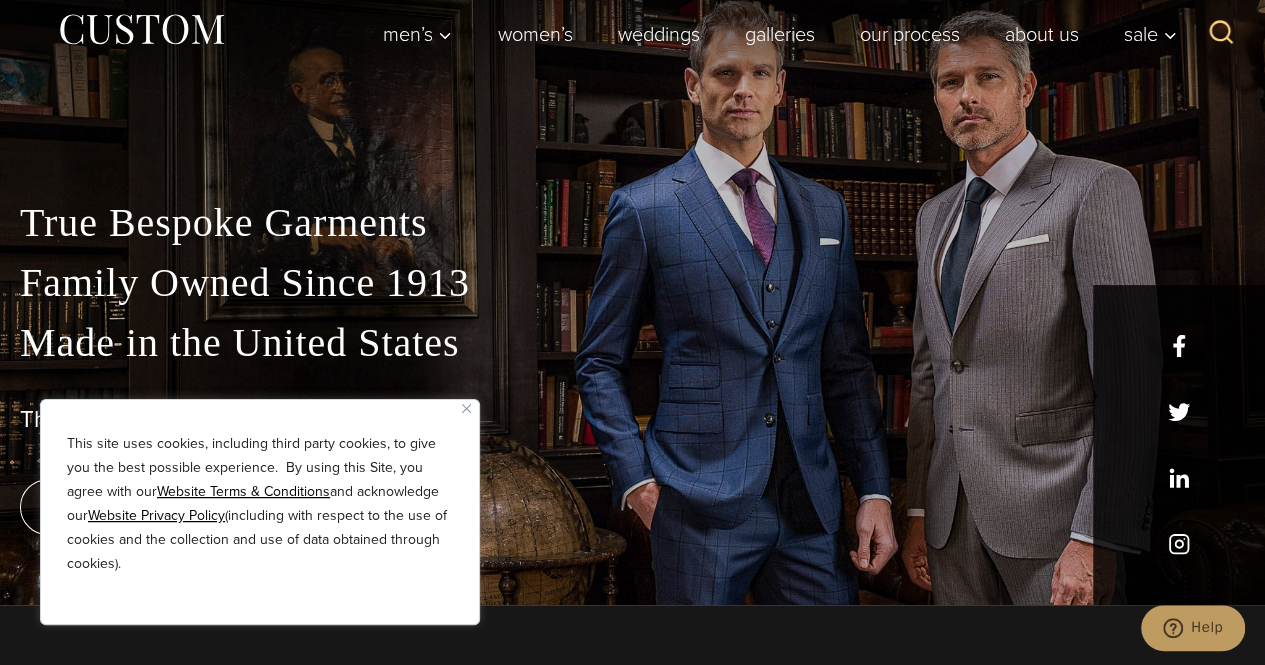 scroll, scrollTop: 200, scrollLeft: 0, axis: vertical 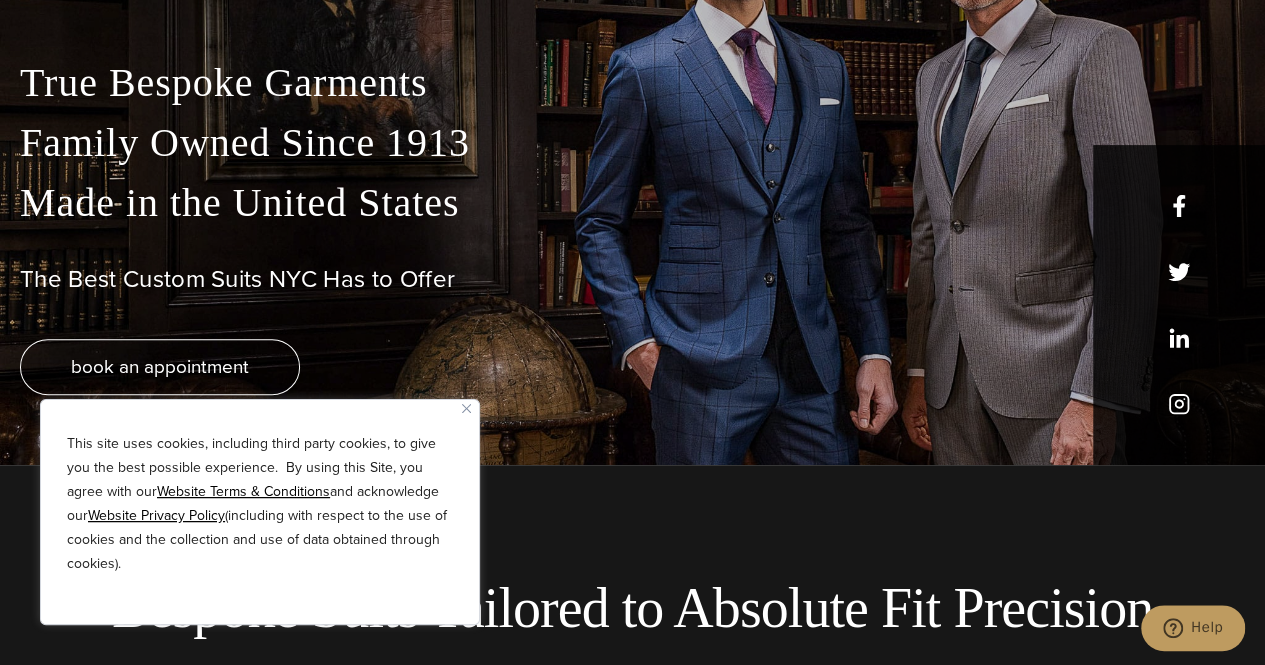 click at bounding box center (466, 408) 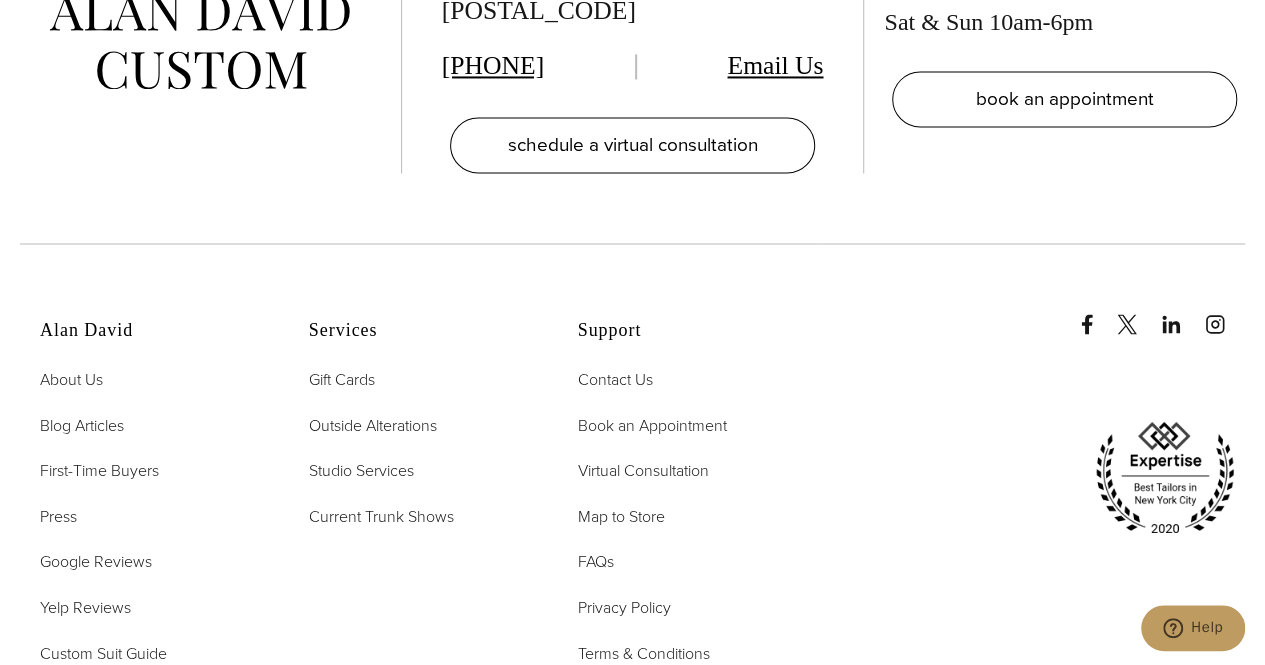 scroll, scrollTop: 9400, scrollLeft: 0, axis: vertical 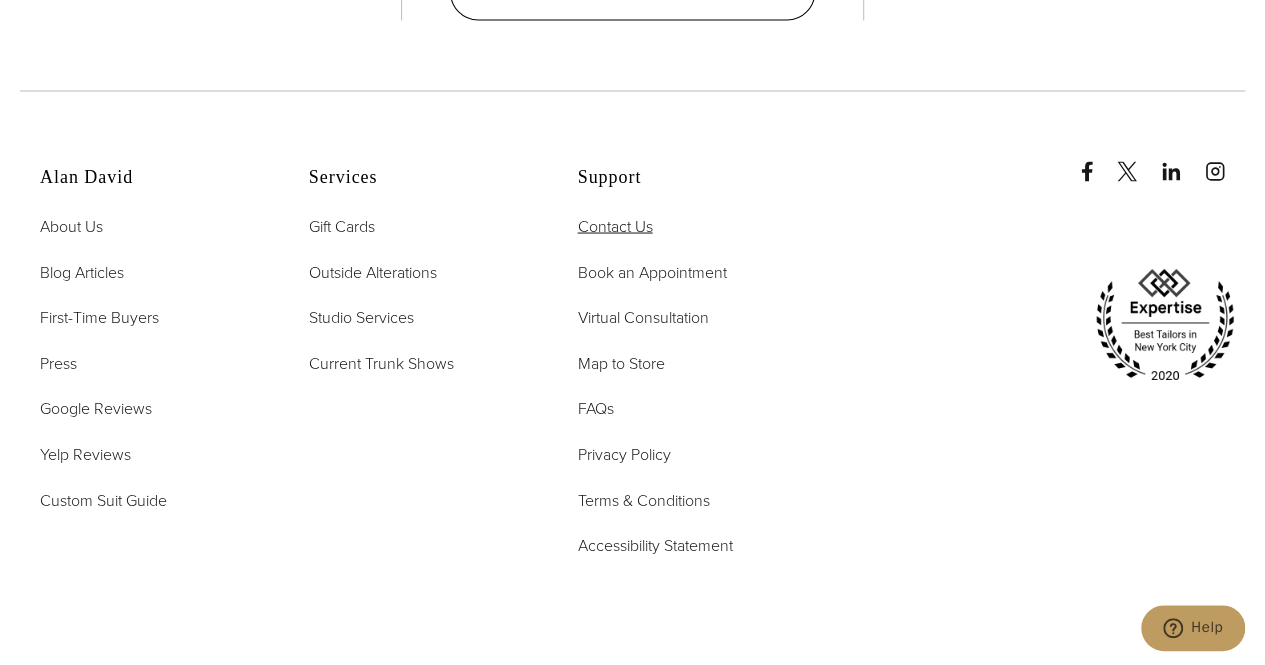 click on "Contact Us" at bounding box center (615, 225) 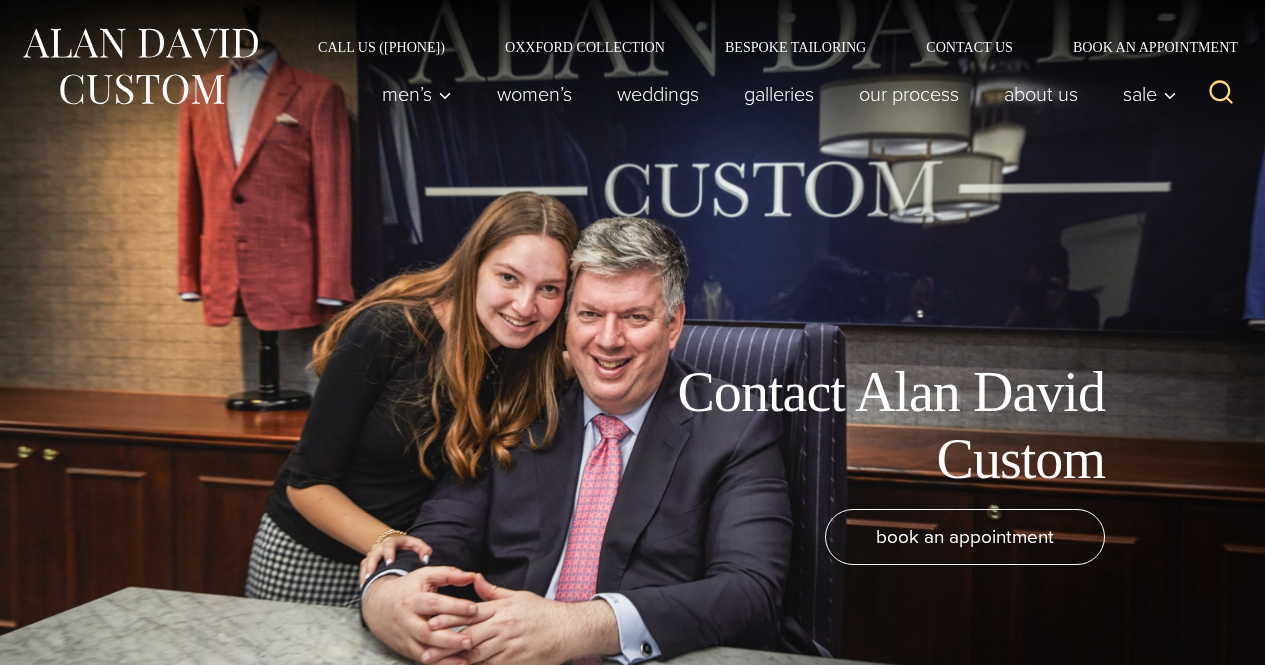 scroll, scrollTop: 0, scrollLeft: 0, axis: both 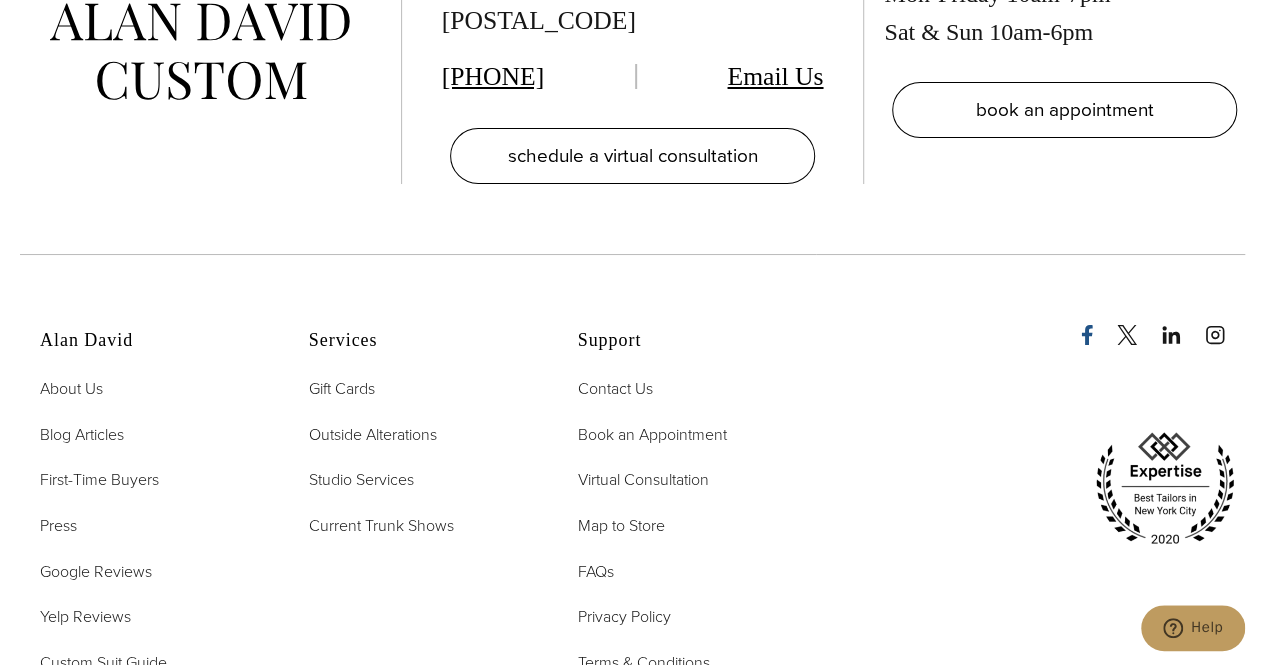click at bounding box center (1087, 335) 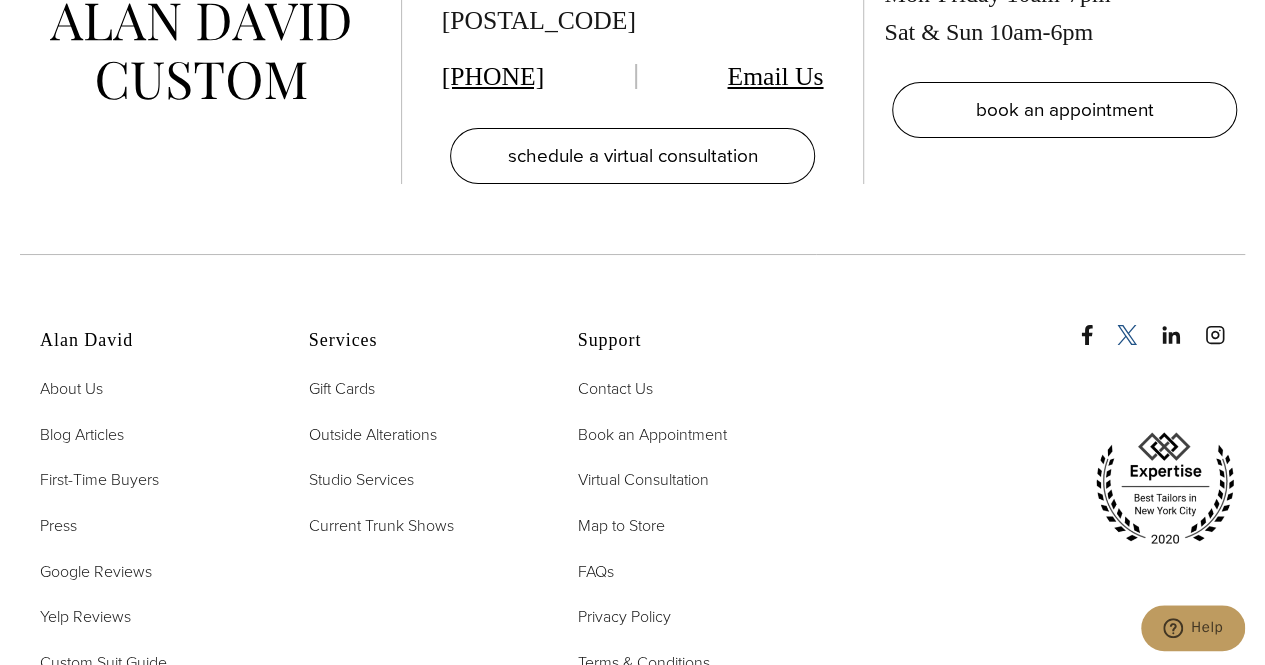 click at bounding box center (1127, 335) 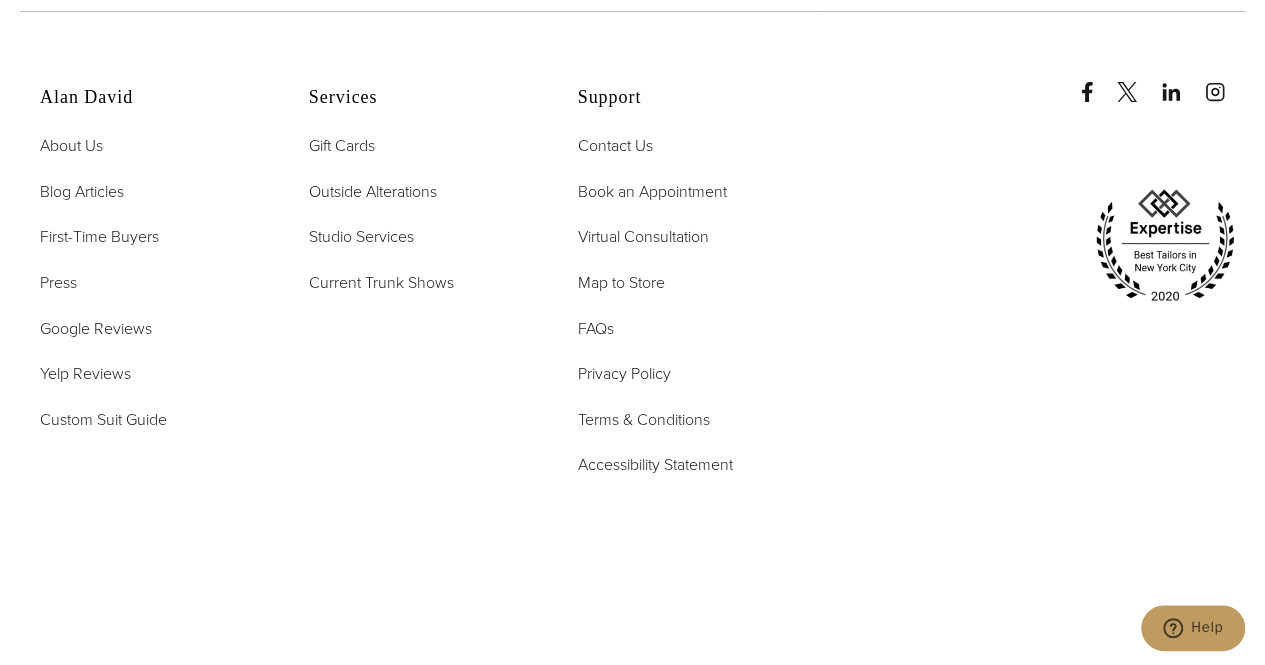 scroll, scrollTop: 7659, scrollLeft: 0, axis: vertical 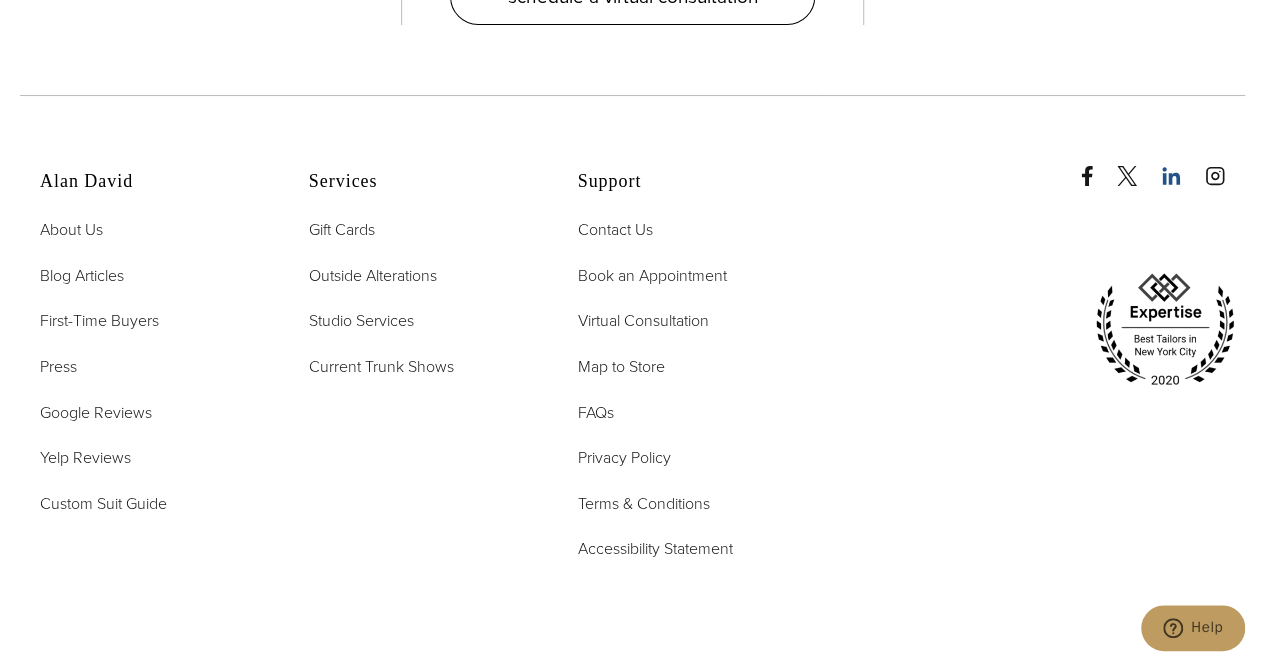 click at bounding box center [1171, 176] 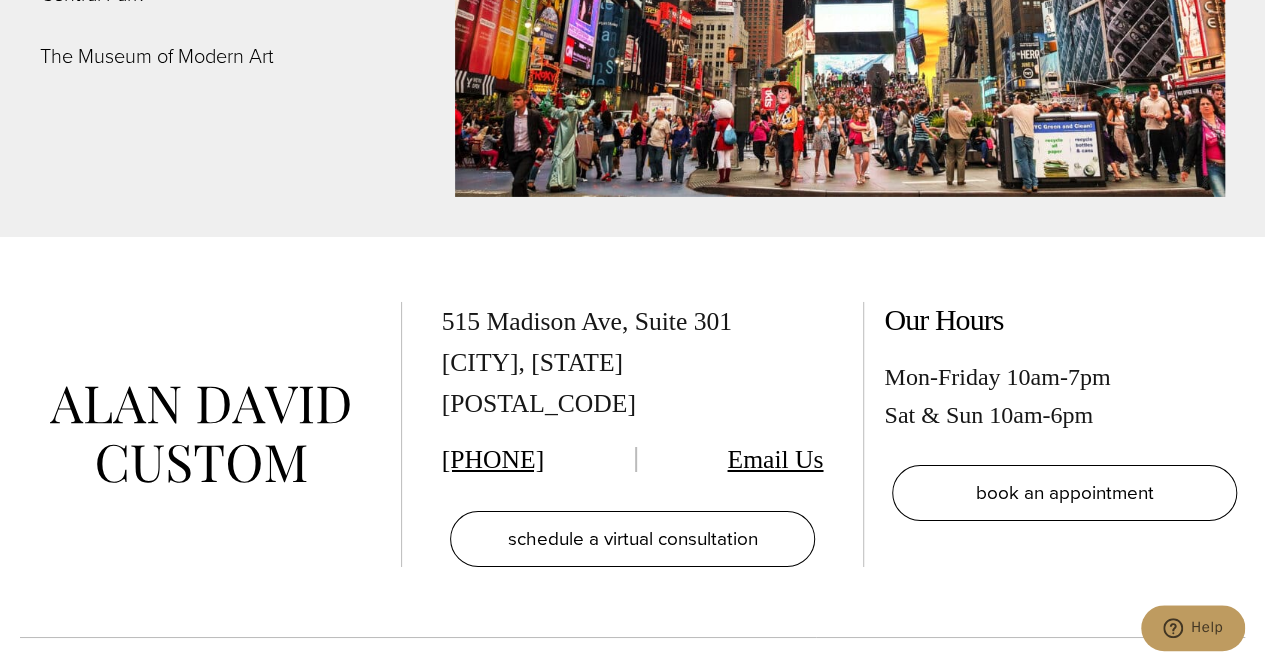 scroll, scrollTop: 7159, scrollLeft: 0, axis: vertical 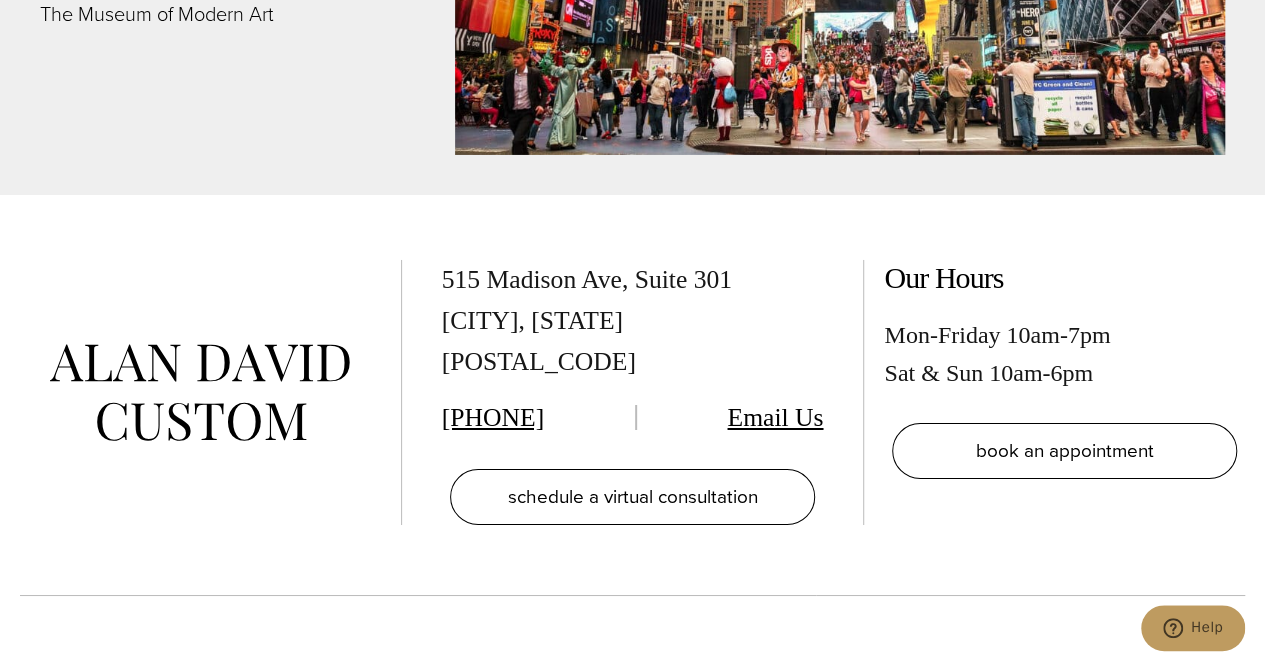 click on "Email Us" at bounding box center [775, 417] 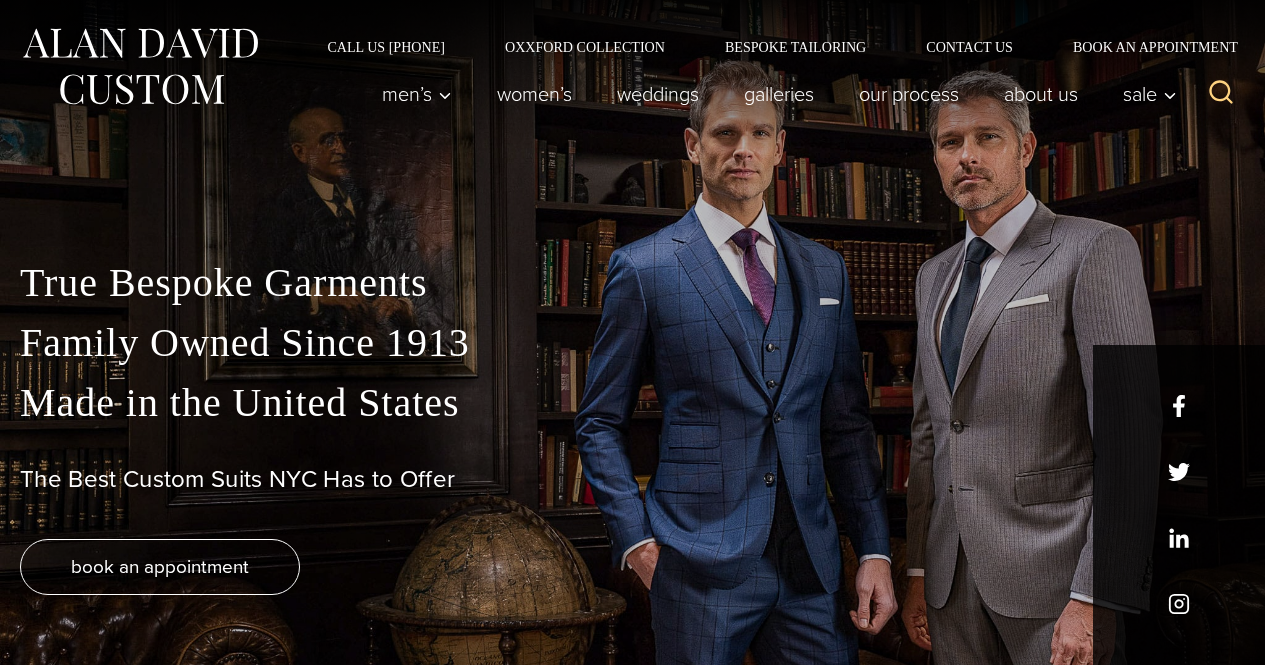 scroll, scrollTop: 0, scrollLeft: 0, axis: both 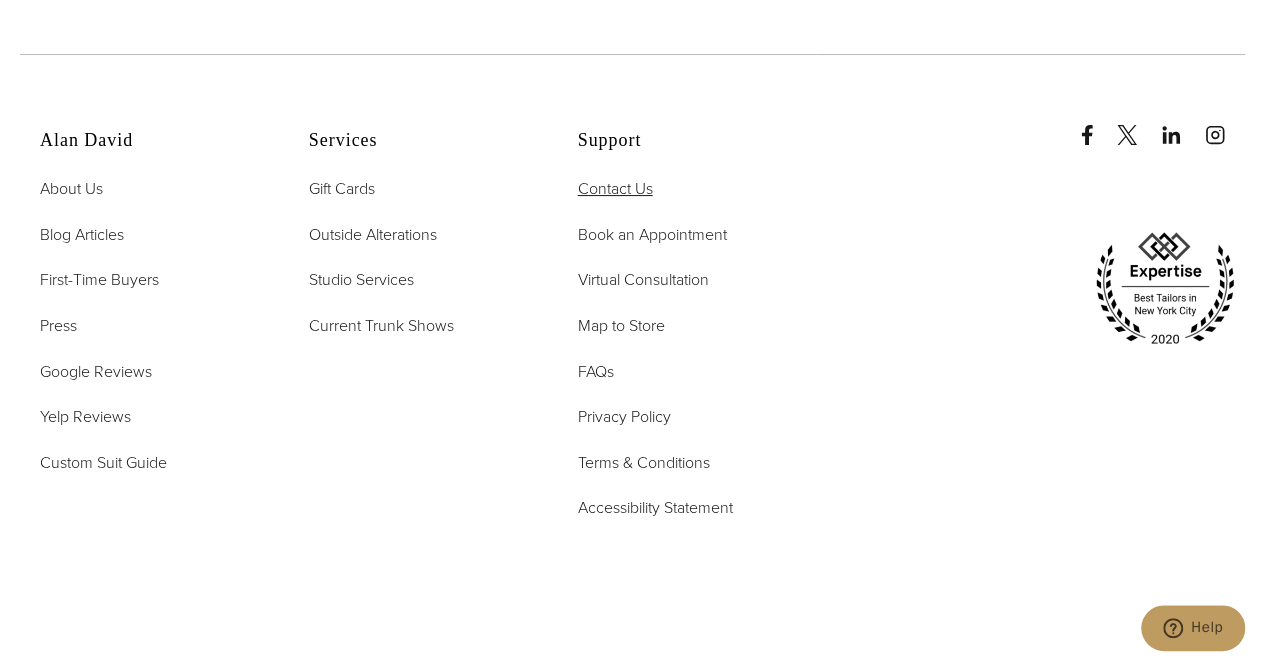 click on "Contact Us" at bounding box center (615, 188) 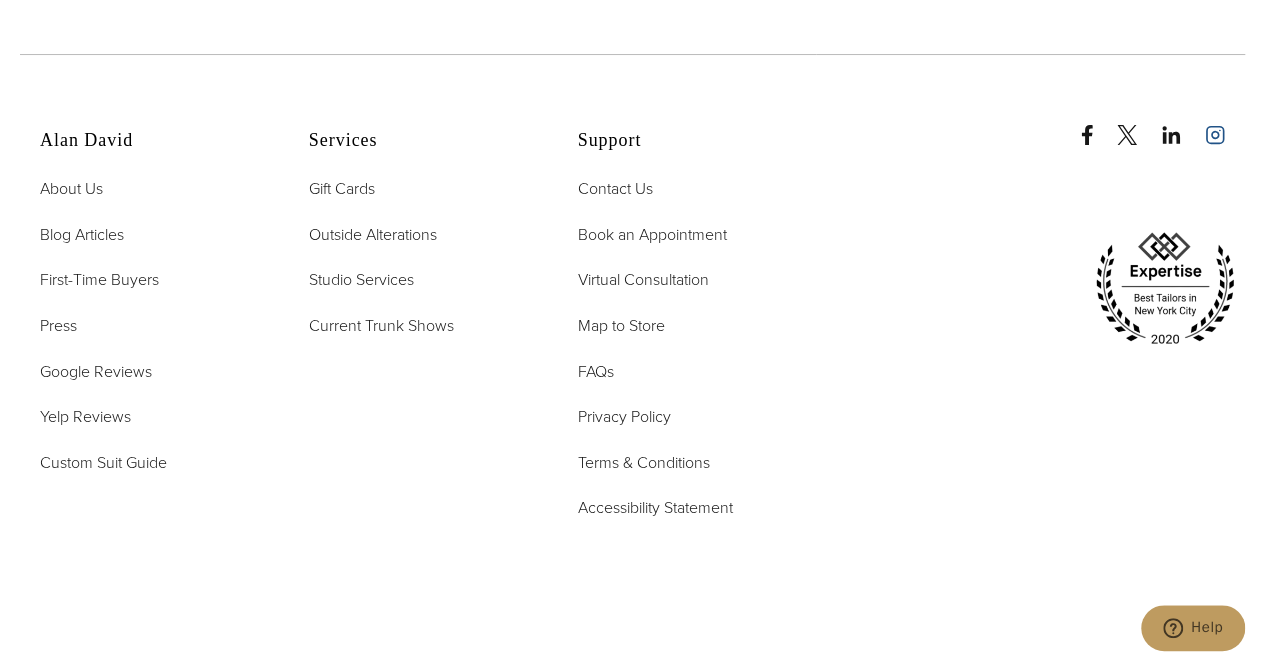 click at bounding box center [1215, 134] 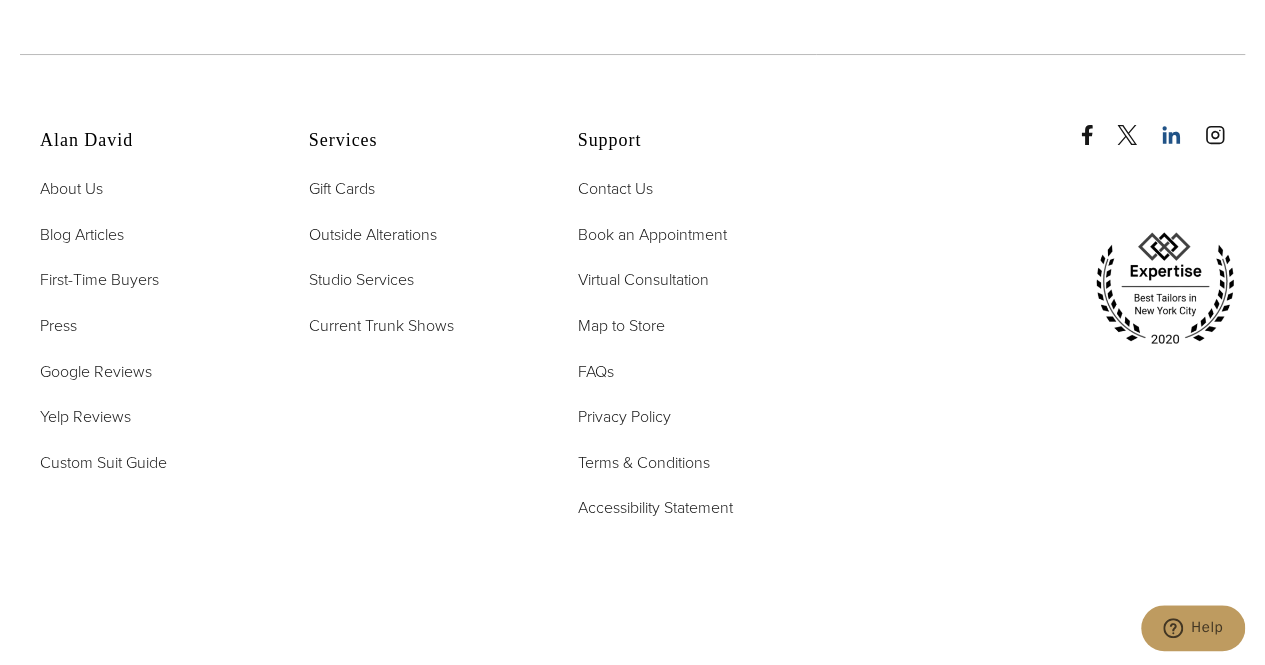 click at bounding box center (1171, 135) 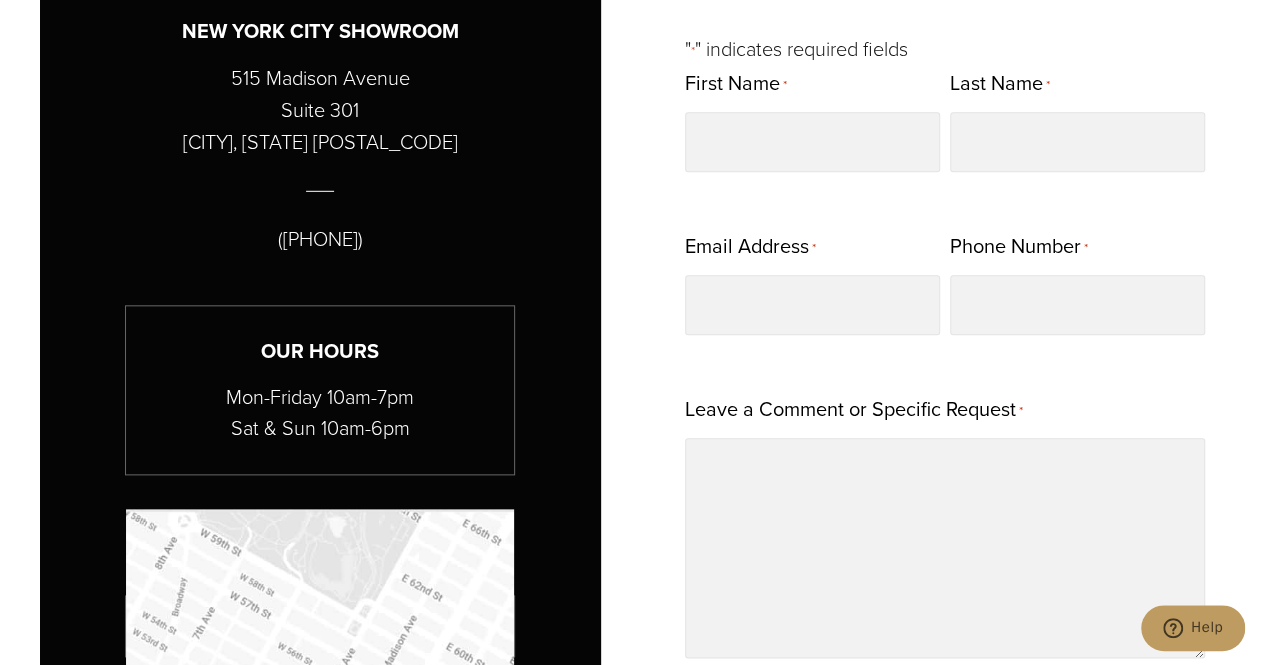 scroll, scrollTop: 759, scrollLeft: 0, axis: vertical 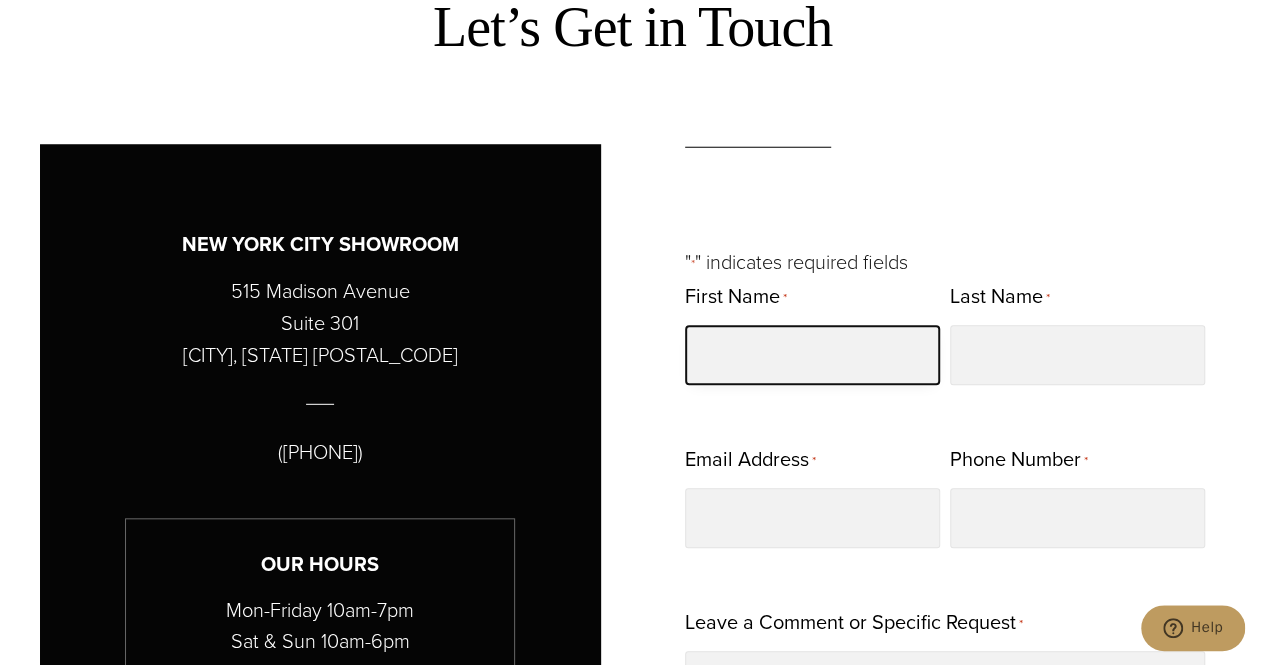 click on "First Name *" at bounding box center [812, 355] 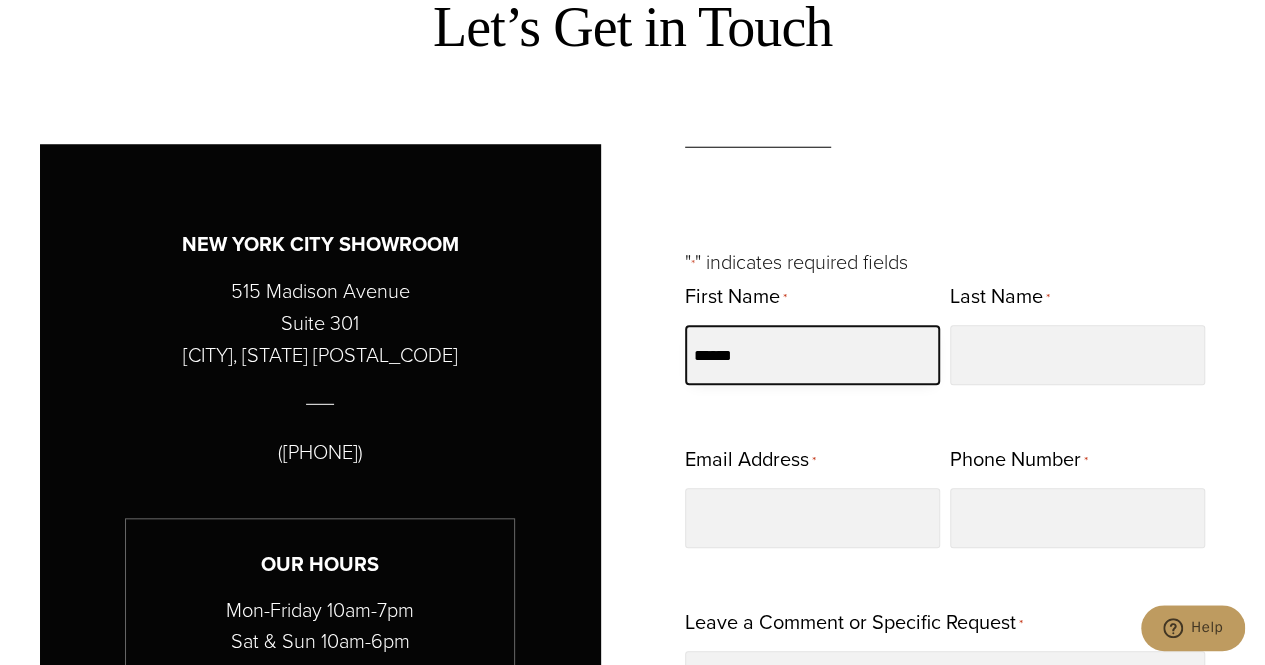 type on "******" 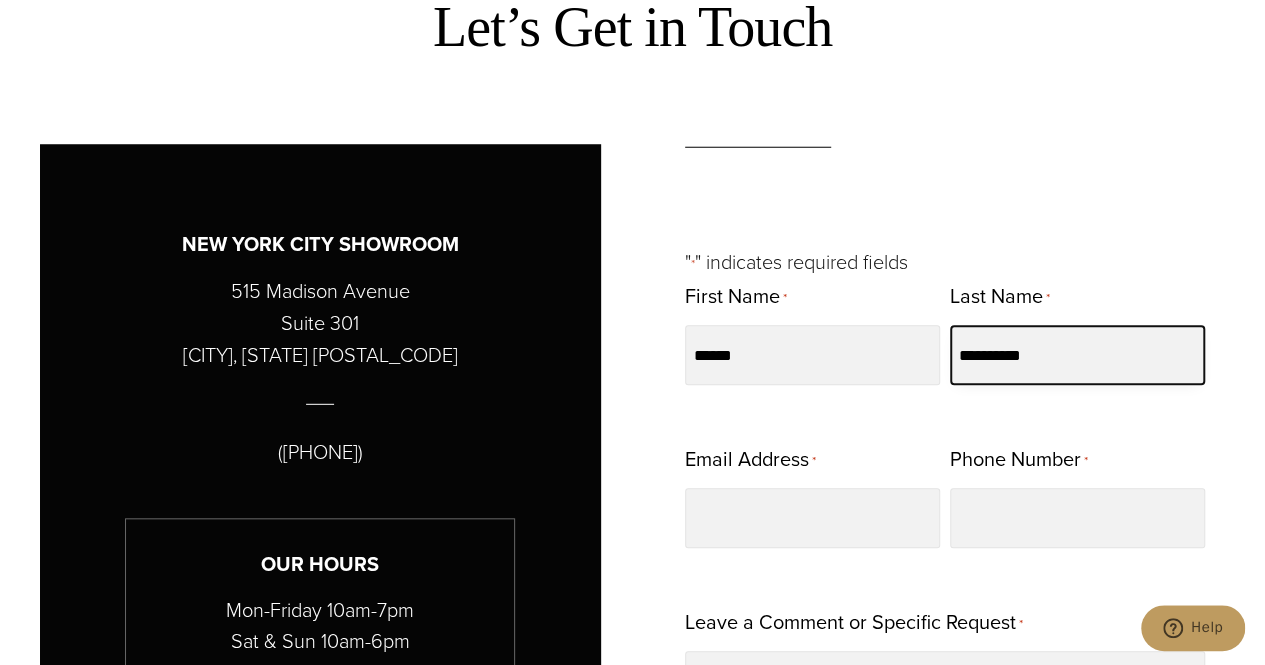 type on "**********" 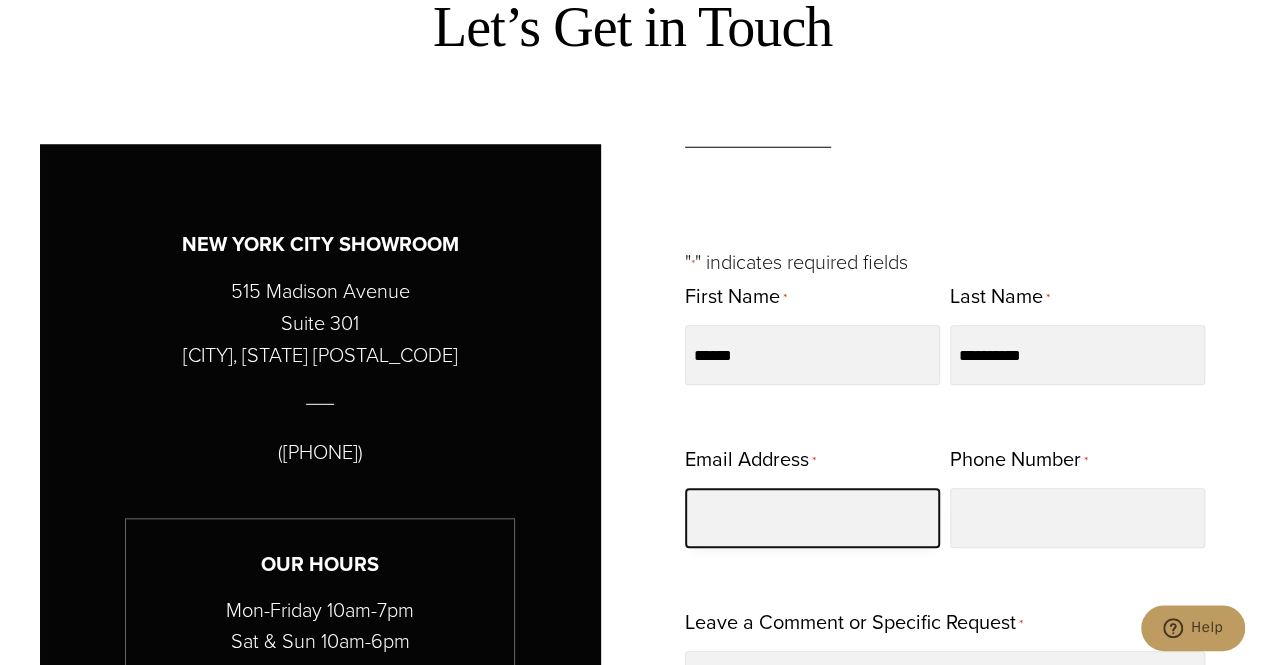 click on "Email Address *" at bounding box center (812, 518) 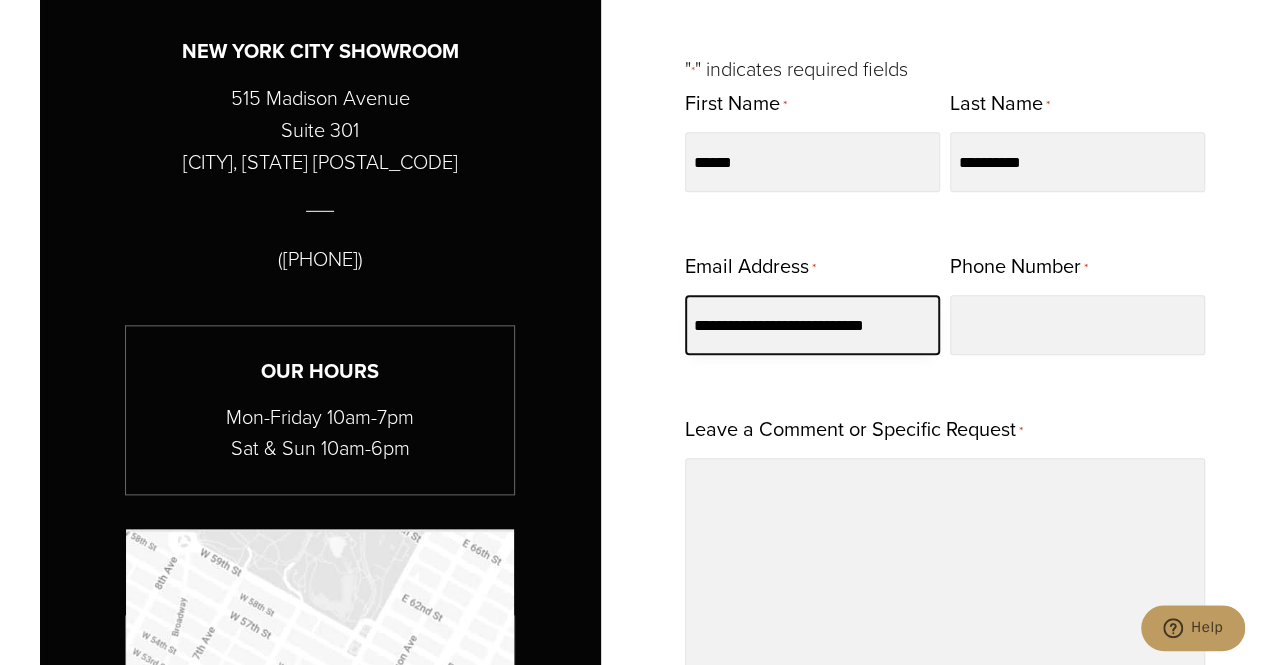 scroll, scrollTop: 959, scrollLeft: 0, axis: vertical 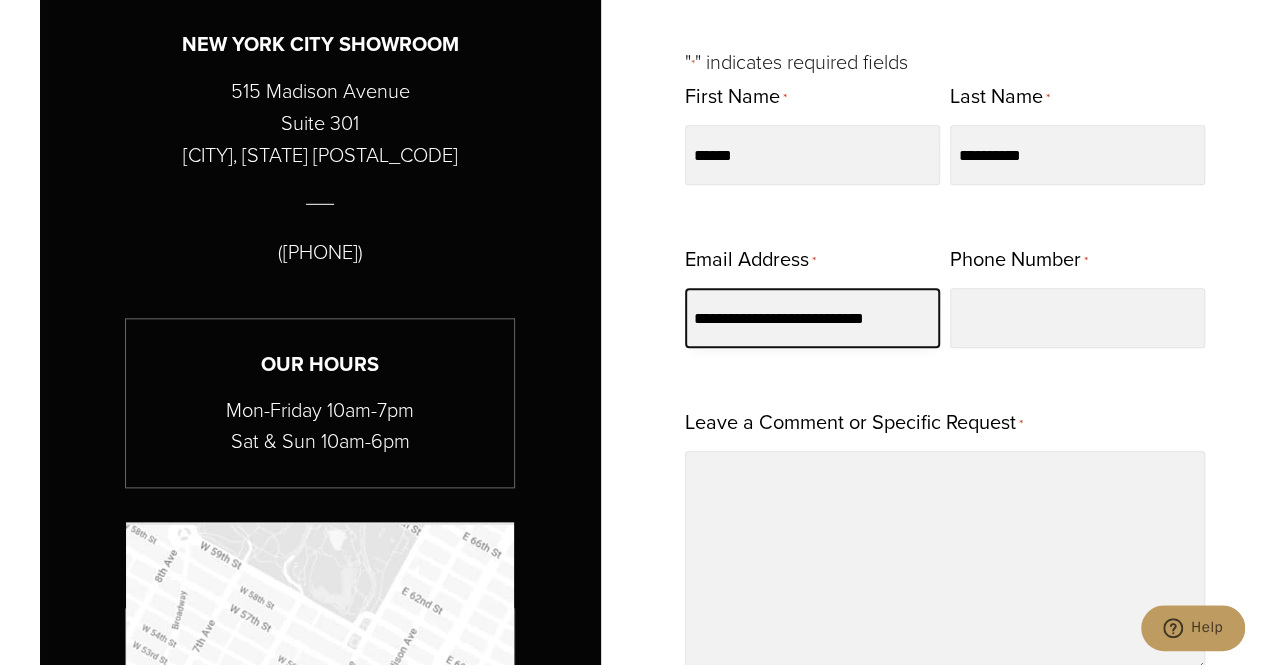type on "**********" 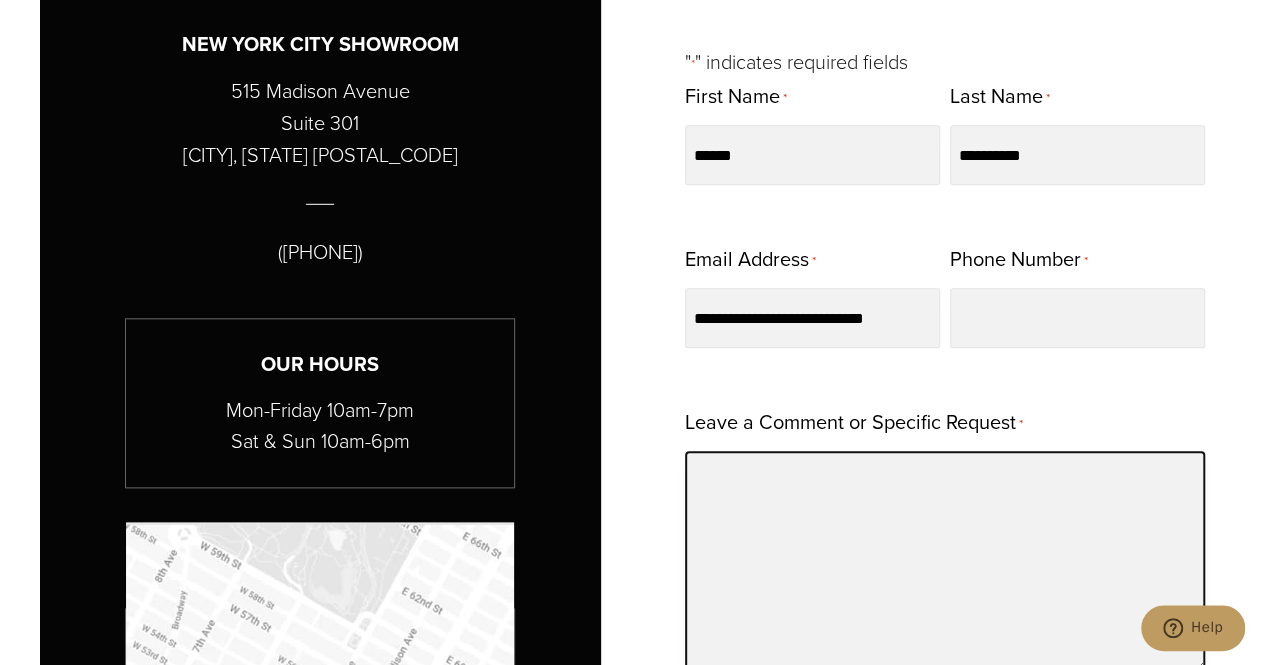drag, startPoint x: 884, startPoint y: 481, endPoint x: 904, endPoint y: 471, distance: 22.36068 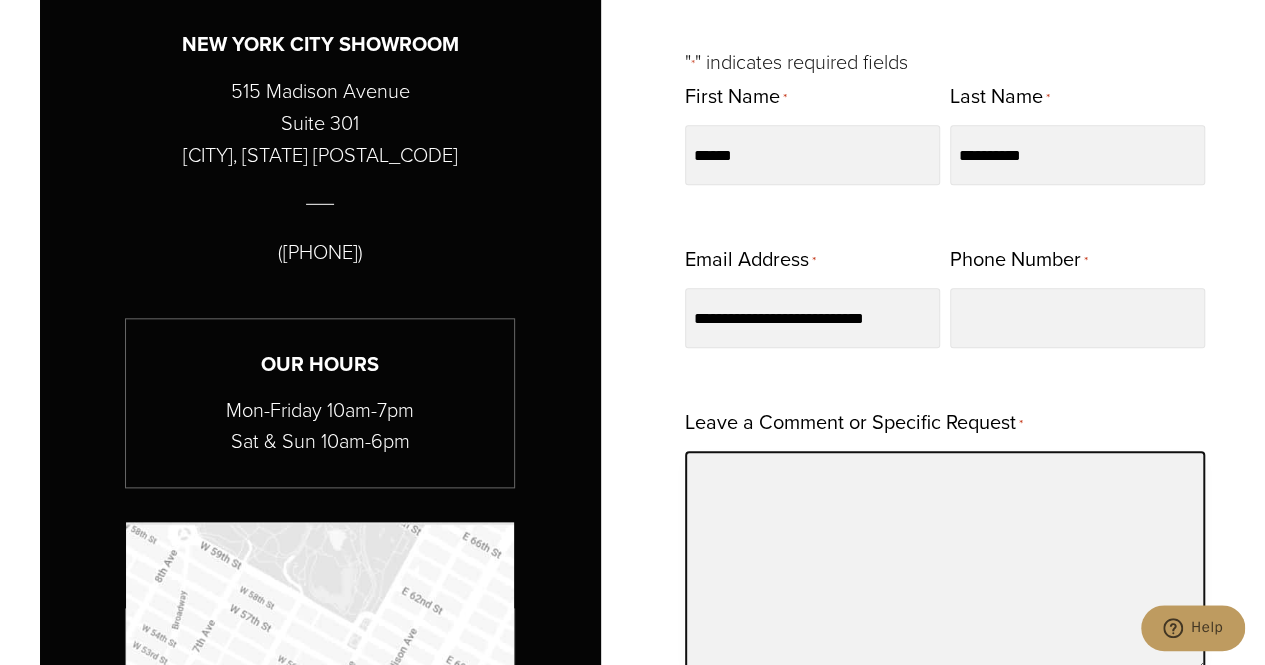 paste on "**********" 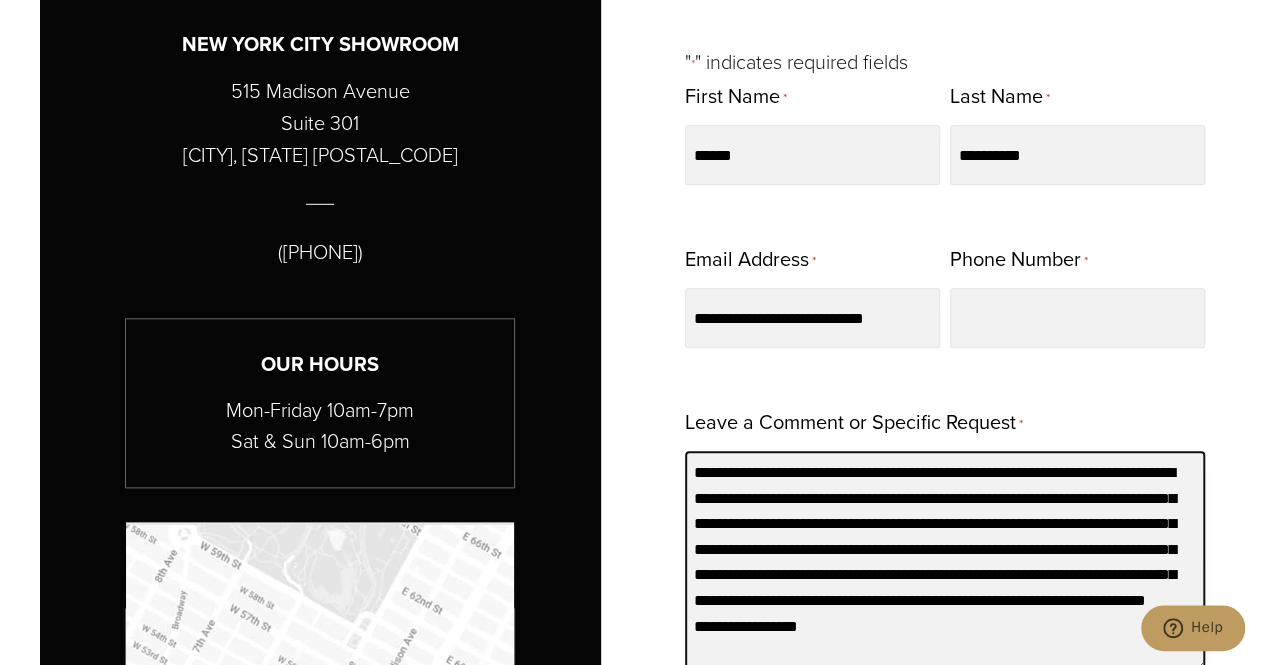 scroll, scrollTop: 963, scrollLeft: 0, axis: vertical 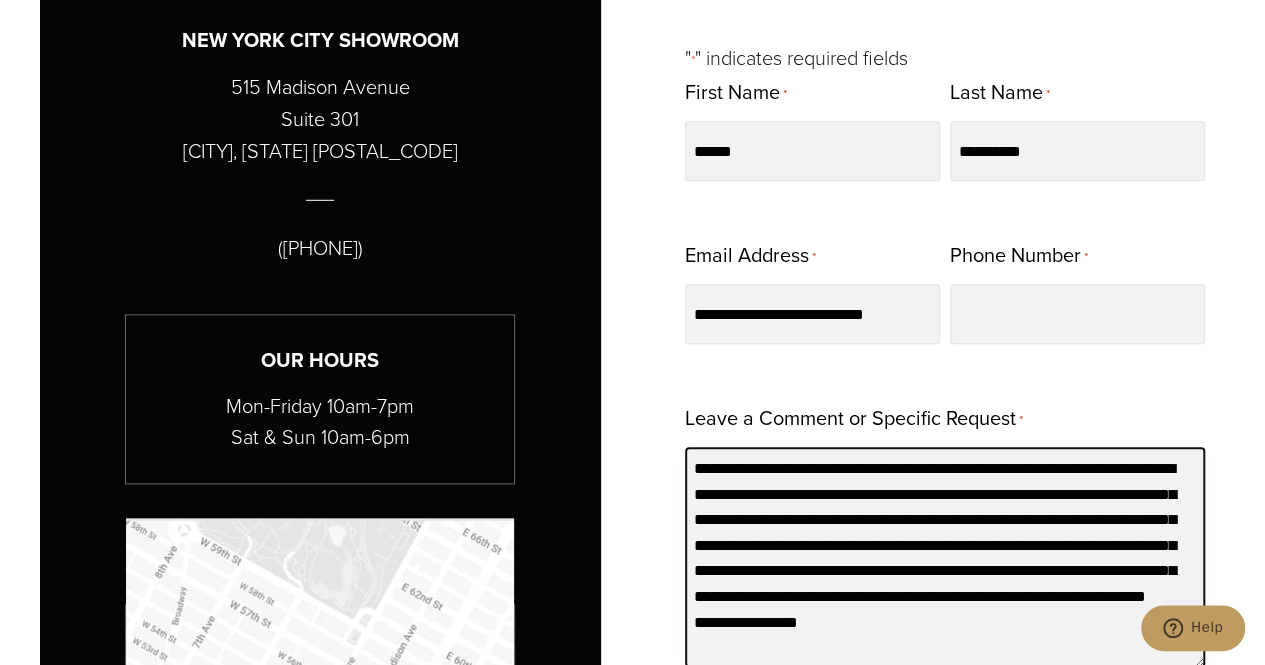 click on "**********" at bounding box center [945, 557] 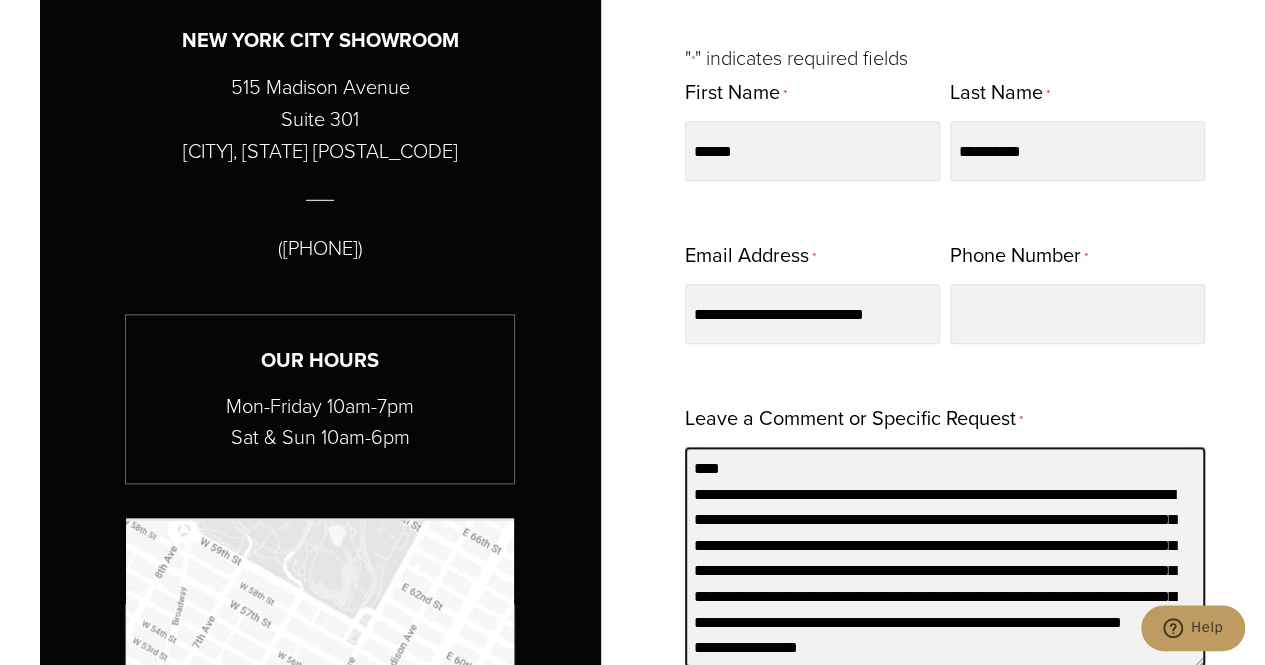 click on "**********" at bounding box center (945, 557) 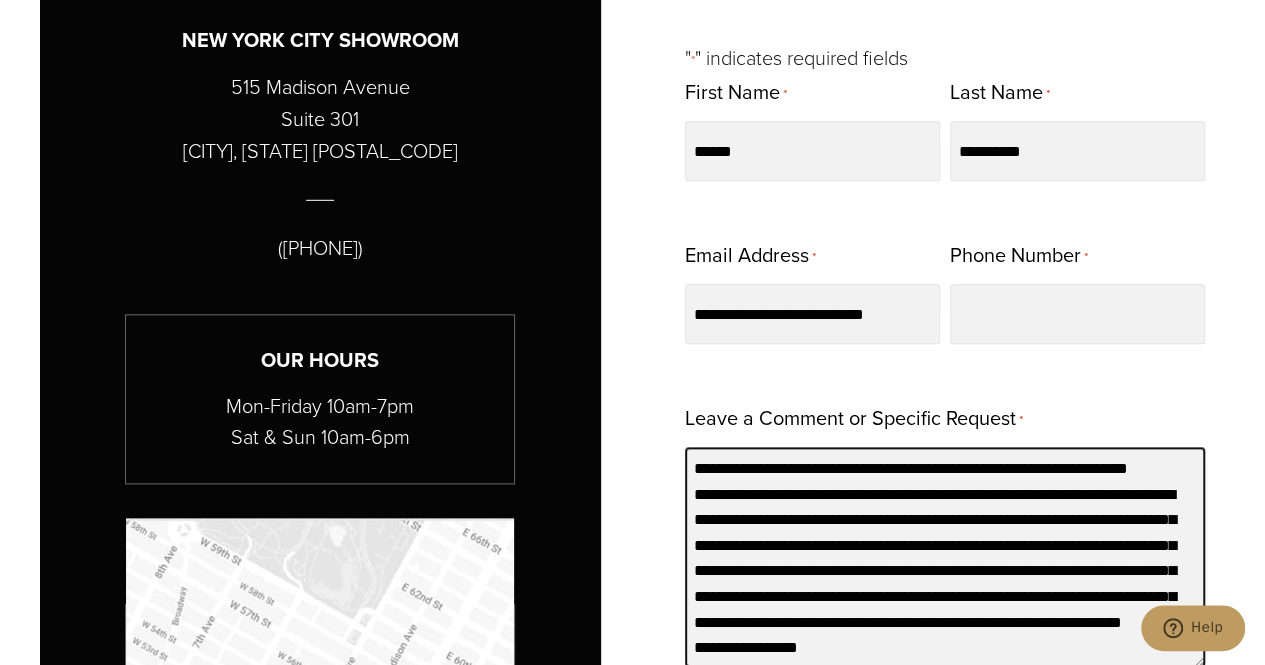 click on "**********" at bounding box center [945, 557] 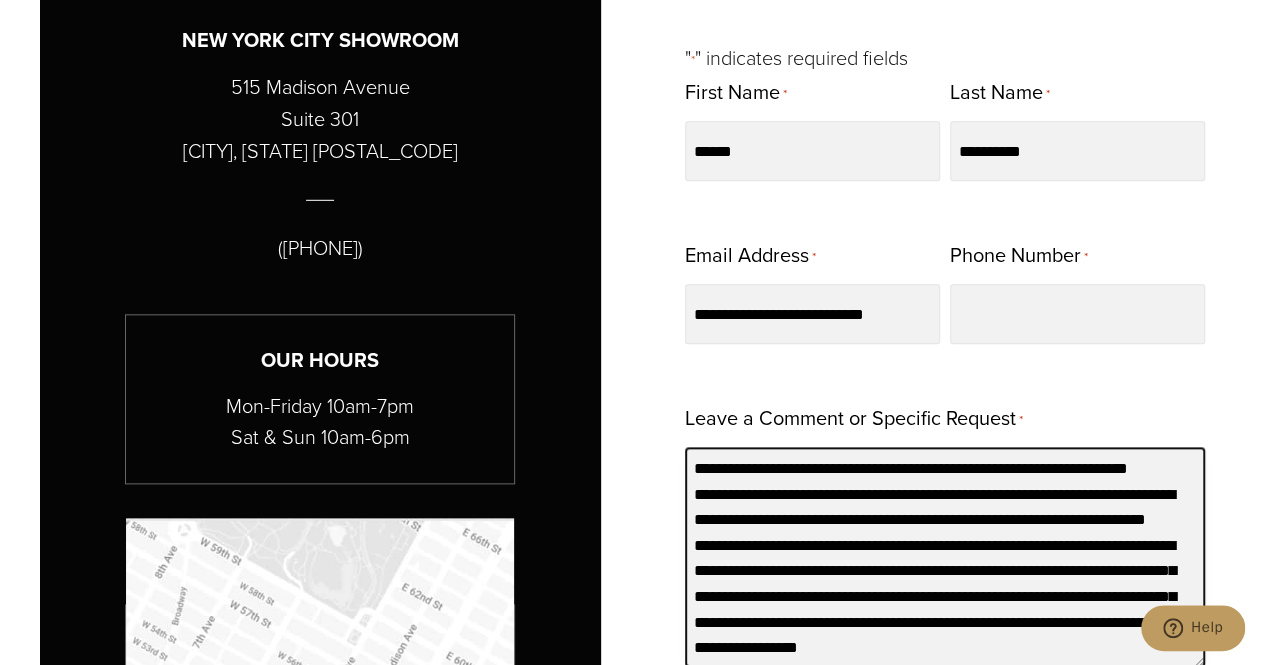 scroll, scrollTop: 53, scrollLeft: 0, axis: vertical 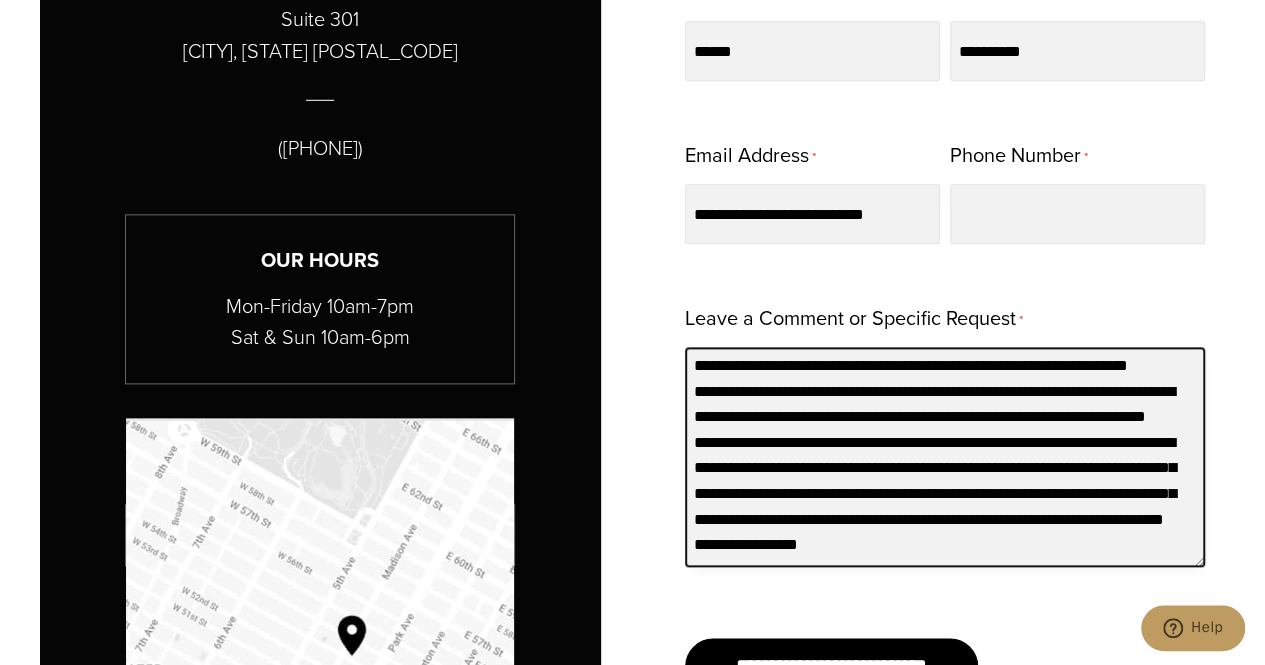 click on "**********" at bounding box center [945, 457] 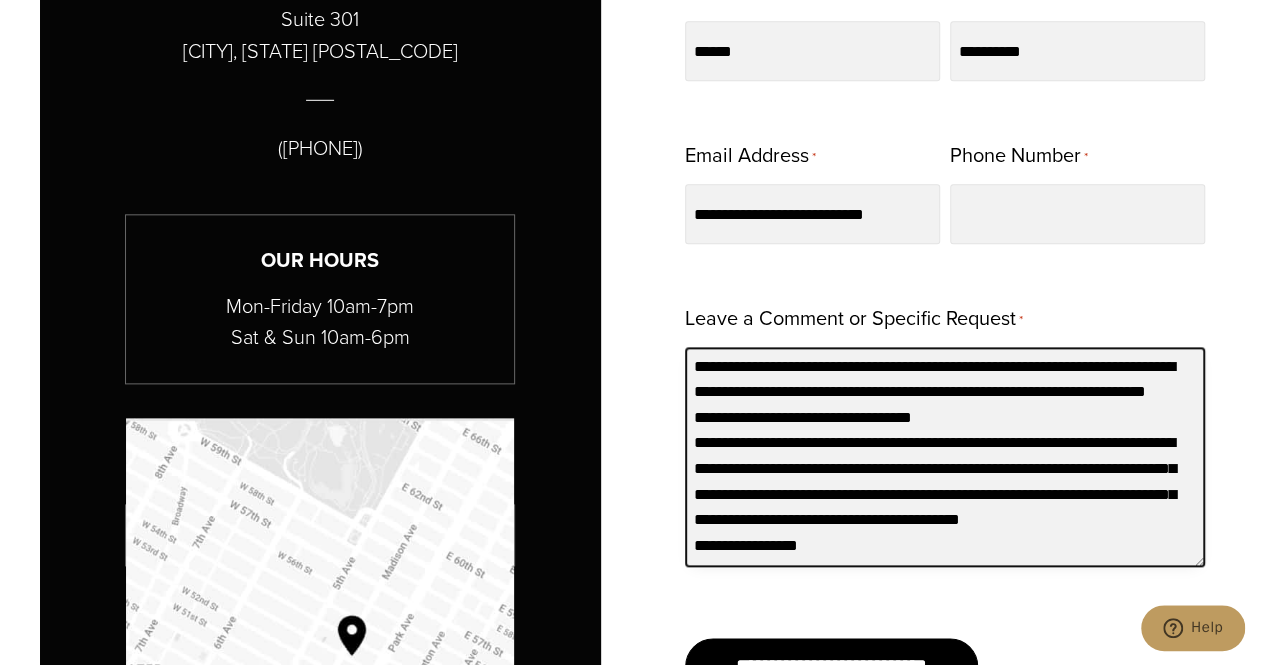 drag, startPoint x: 706, startPoint y: 416, endPoint x: 720, endPoint y: 437, distance: 25.23886 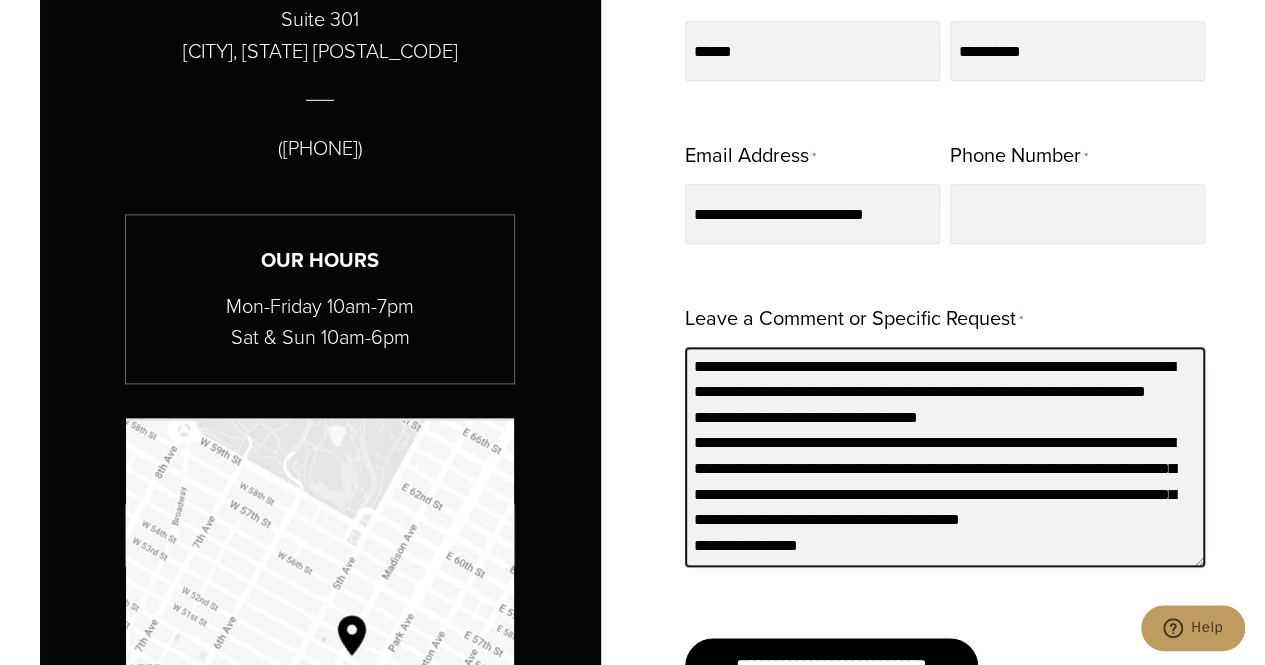 click on "**********" at bounding box center [945, 457] 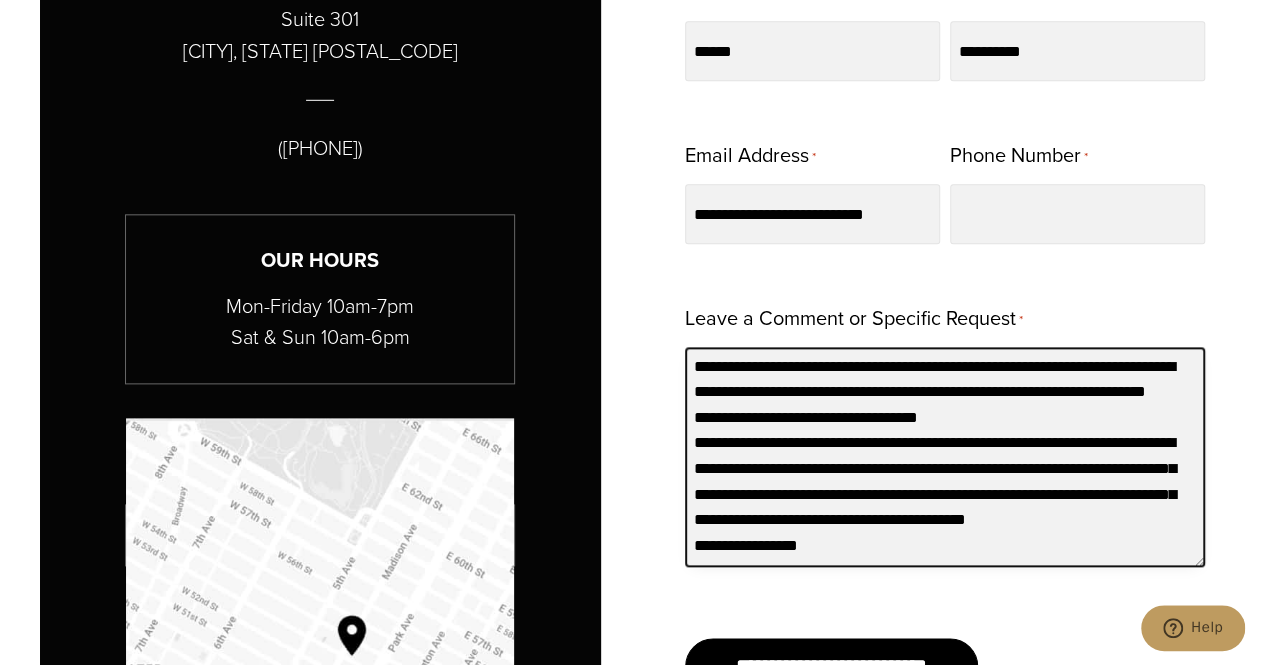 click on "**********" at bounding box center (945, 457) 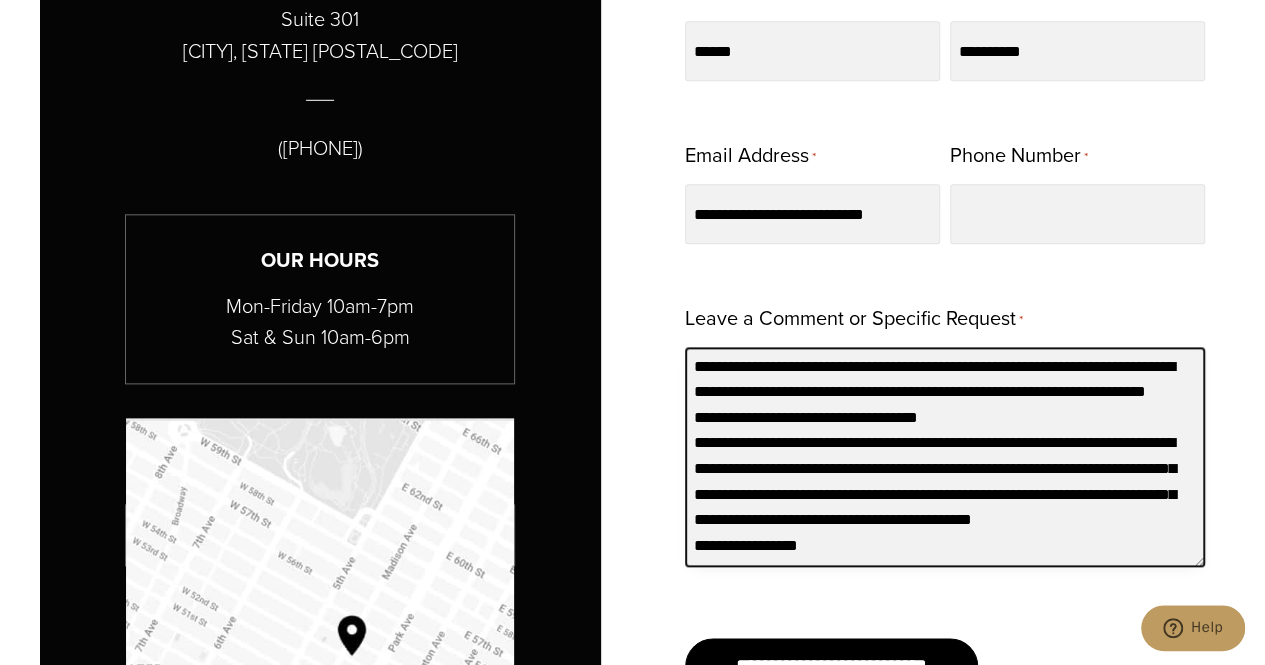 click on "**********" at bounding box center (945, 457) 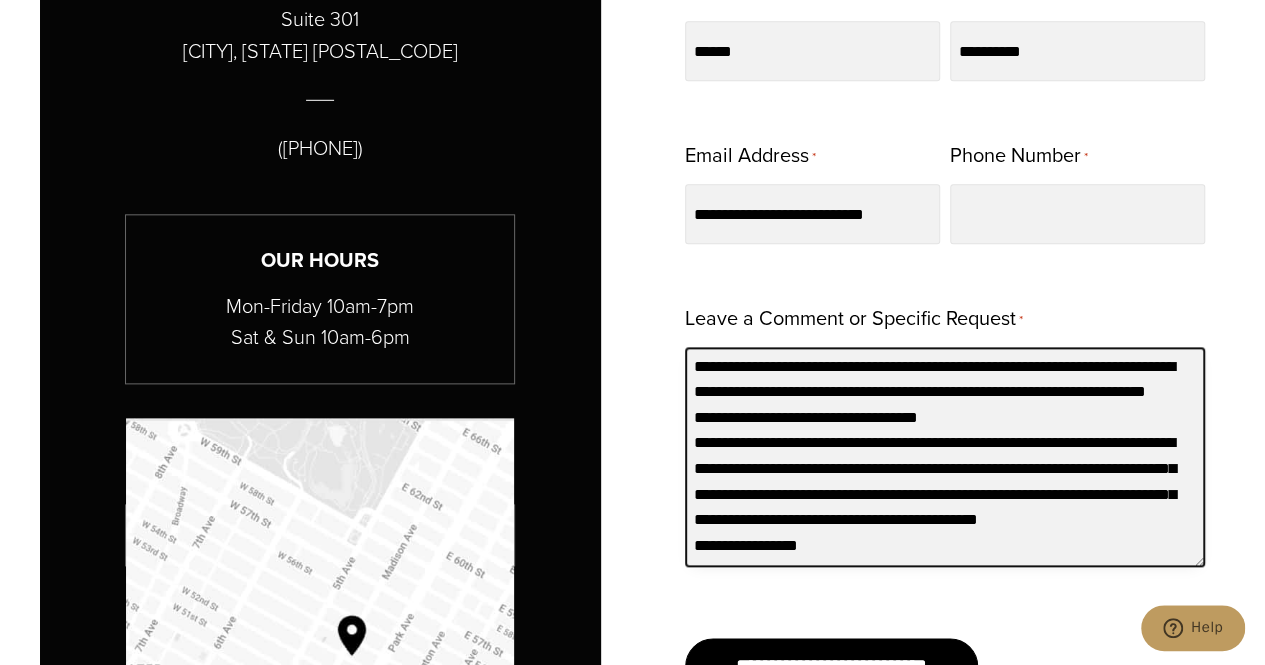 scroll, scrollTop: 0, scrollLeft: 0, axis: both 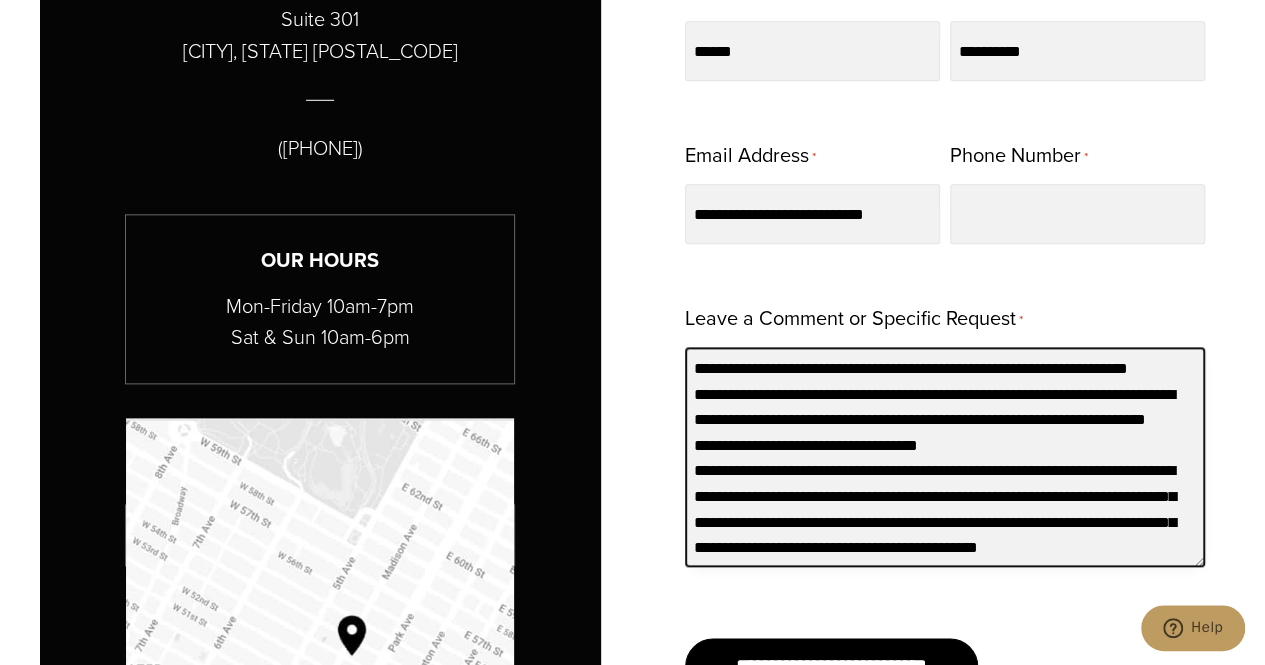 click on "**********" at bounding box center (945, 457) 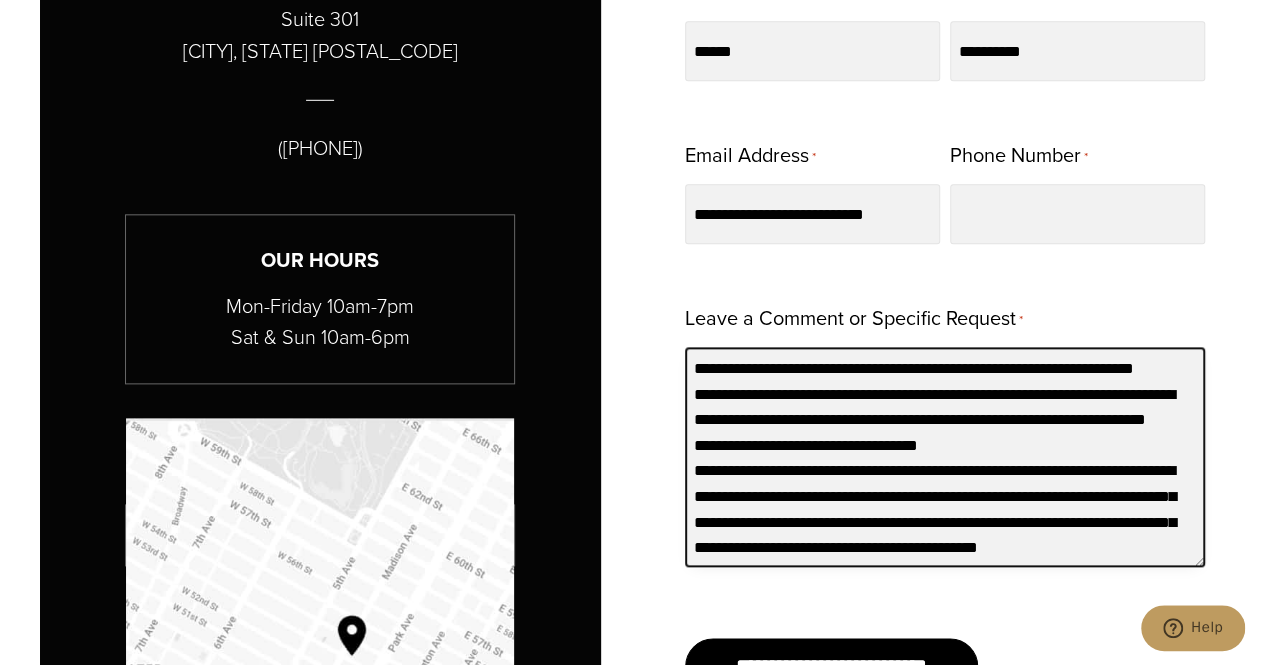 click on "**********" at bounding box center [945, 457] 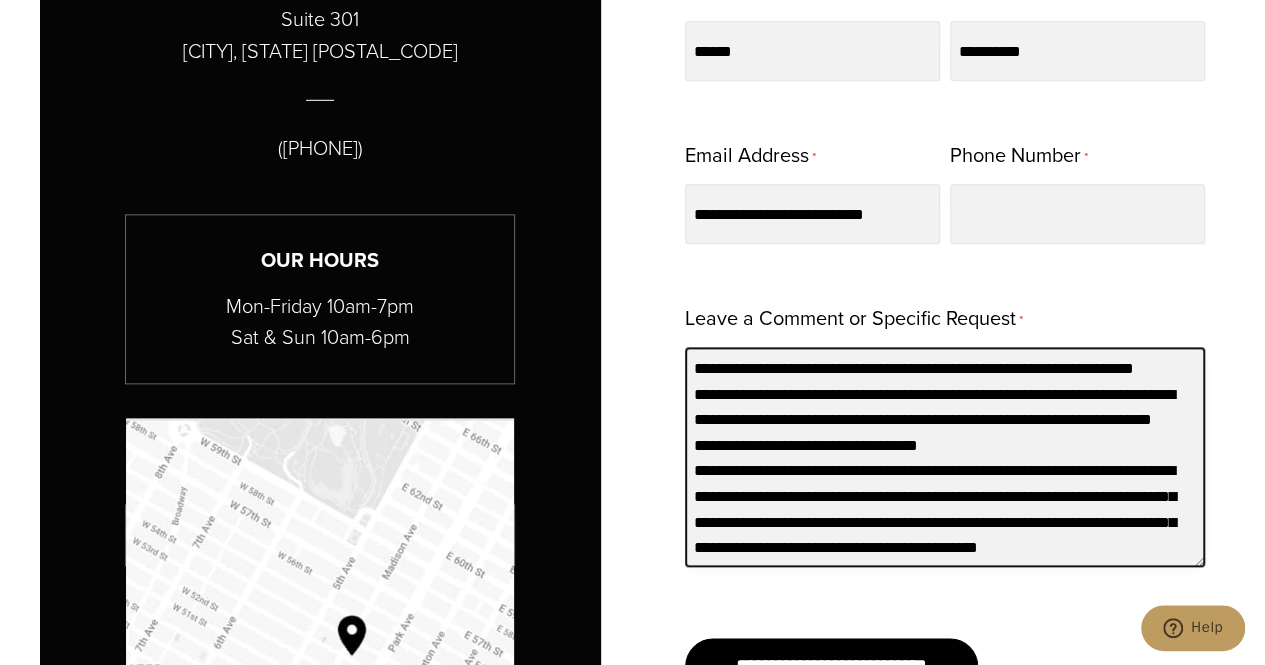click on "**********" at bounding box center [945, 457] 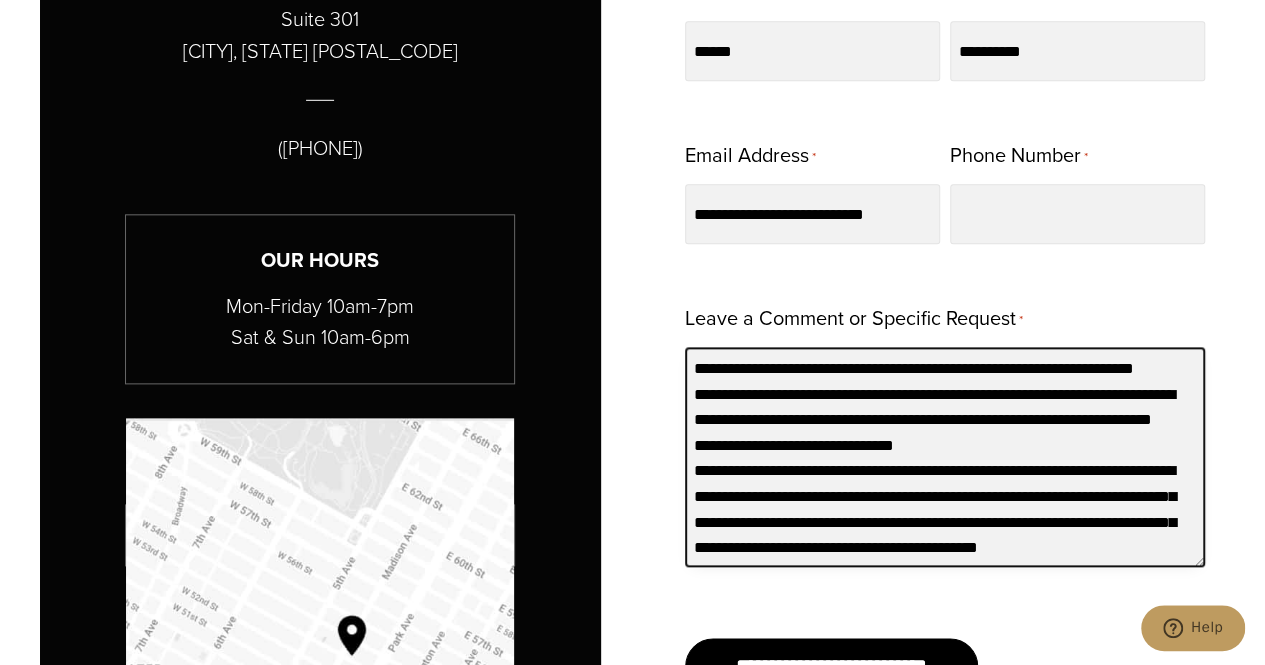 click on "**********" at bounding box center [945, 457] 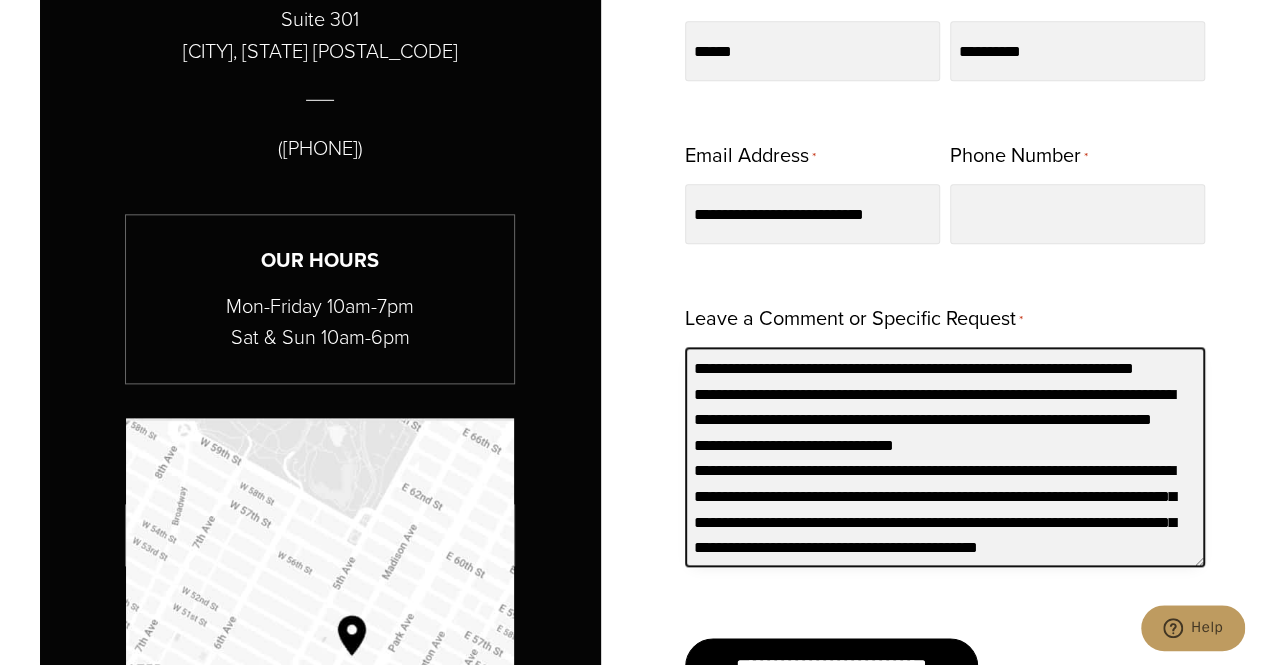 paste on "****" 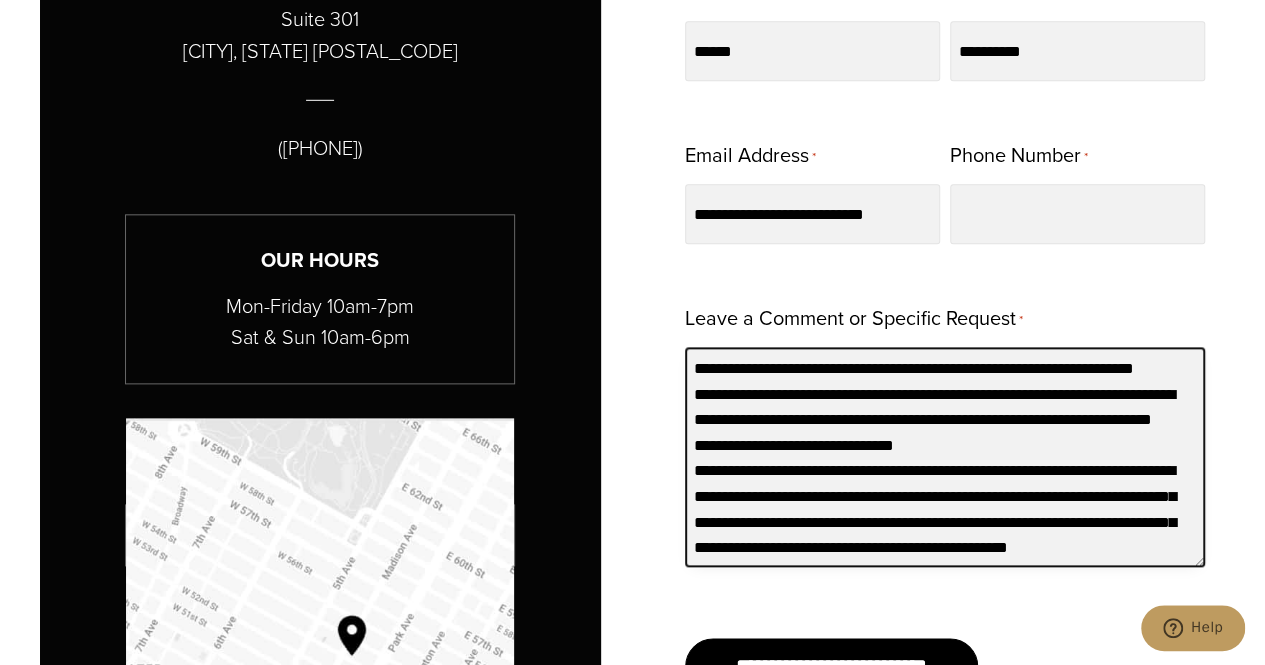 click on "**********" at bounding box center (945, 457) 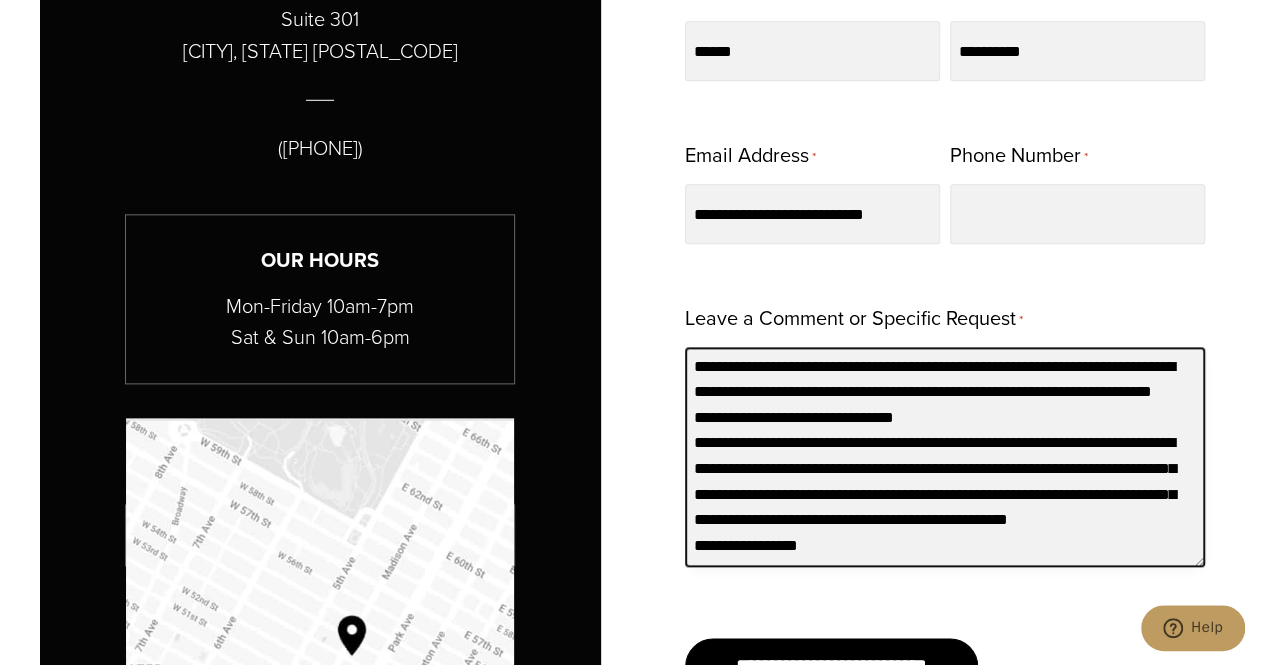 scroll, scrollTop: 78, scrollLeft: 0, axis: vertical 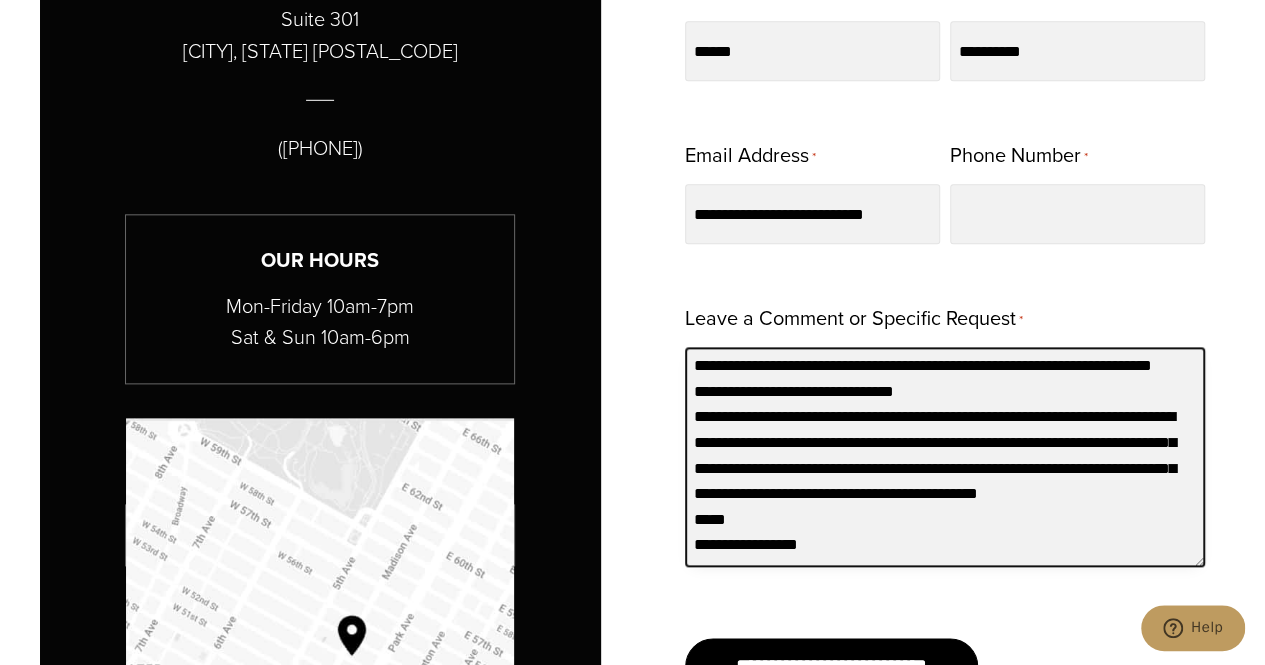 type on "**********" 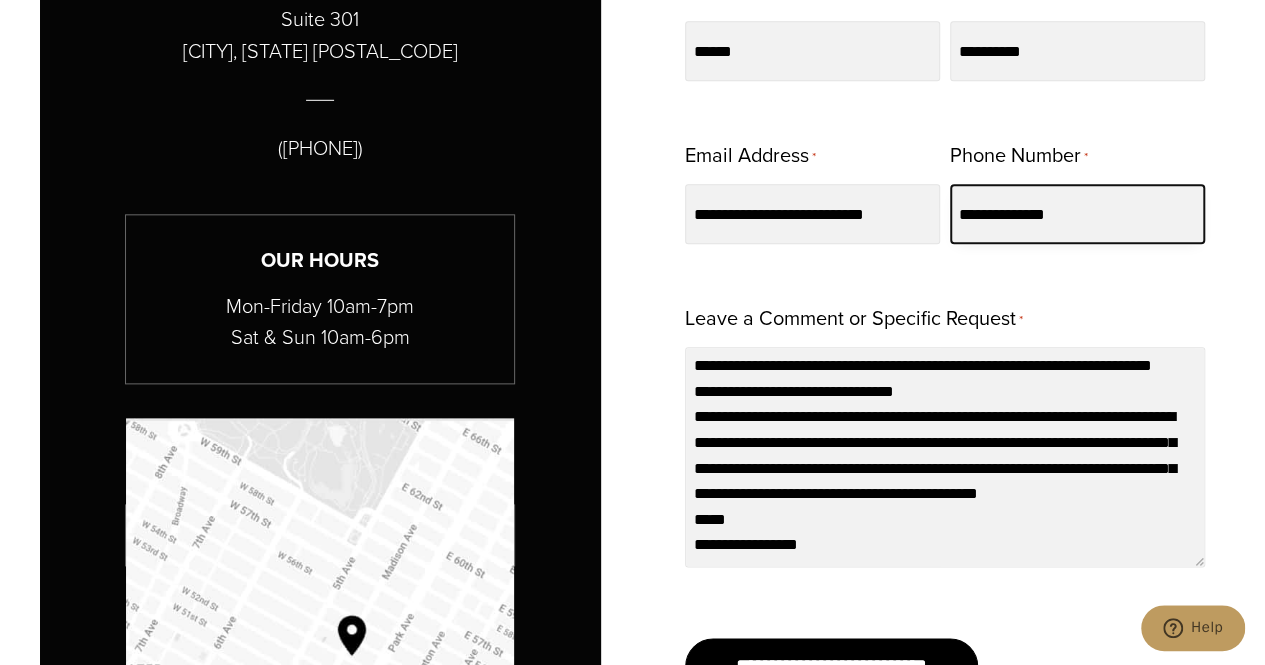 click on "**********" at bounding box center [1077, 214] 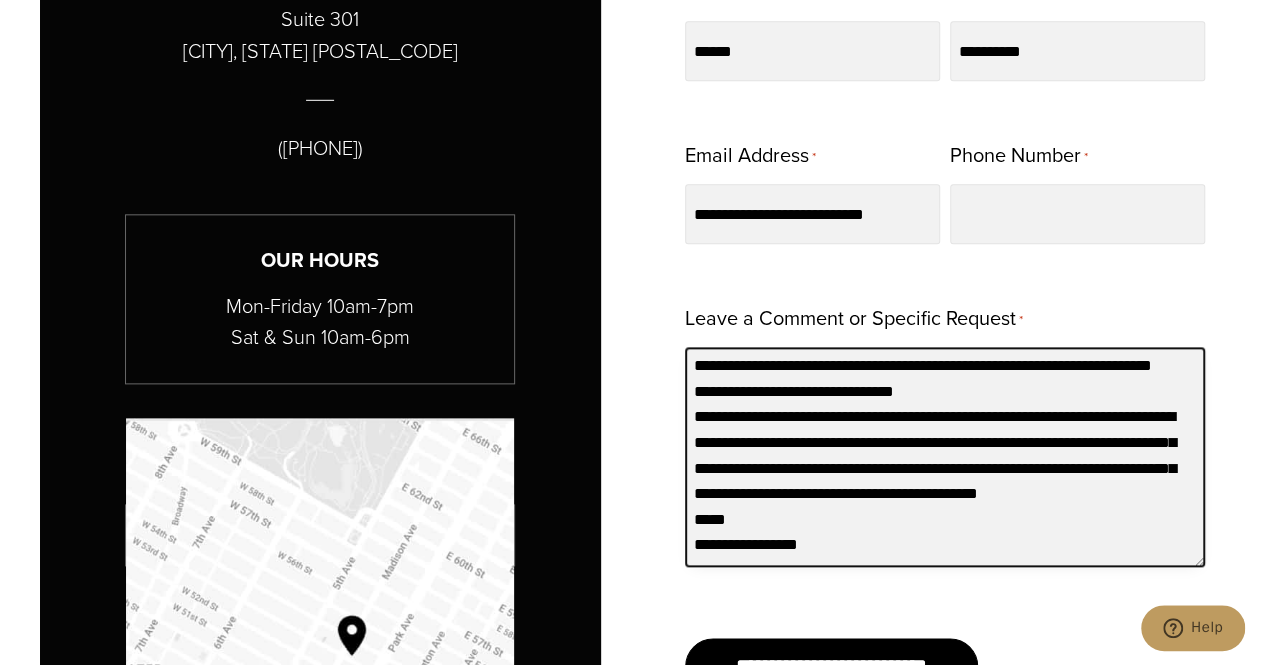 click on "**********" at bounding box center (945, 457) 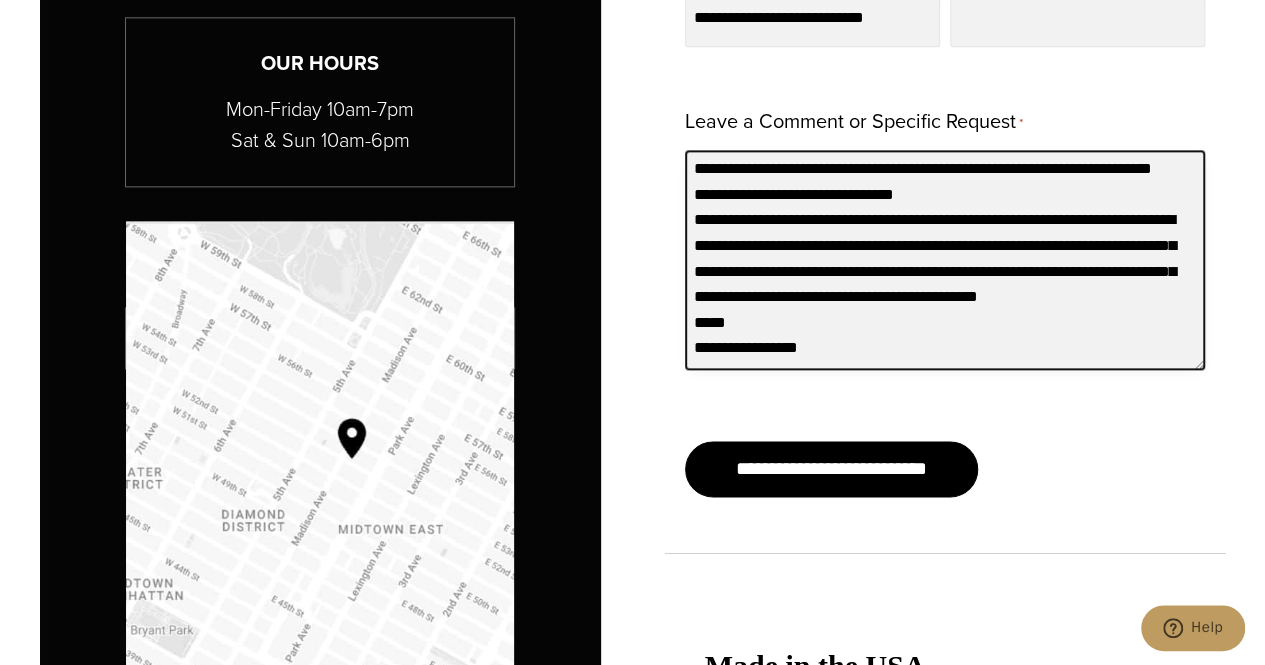scroll, scrollTop: 1263, scrollLeft: 0, axis: vertical 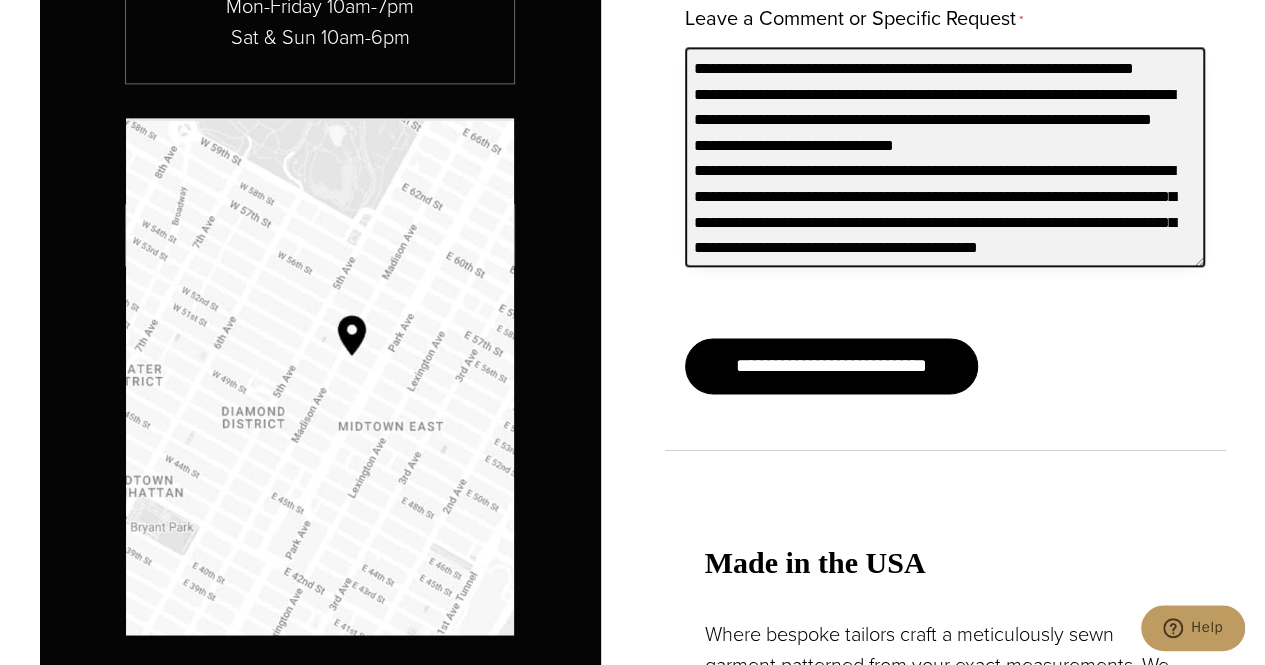 drag, startPoint x: 844, startPoint y: 248, endPoint x: 686, endPoint y: 77, distance: 232.81967 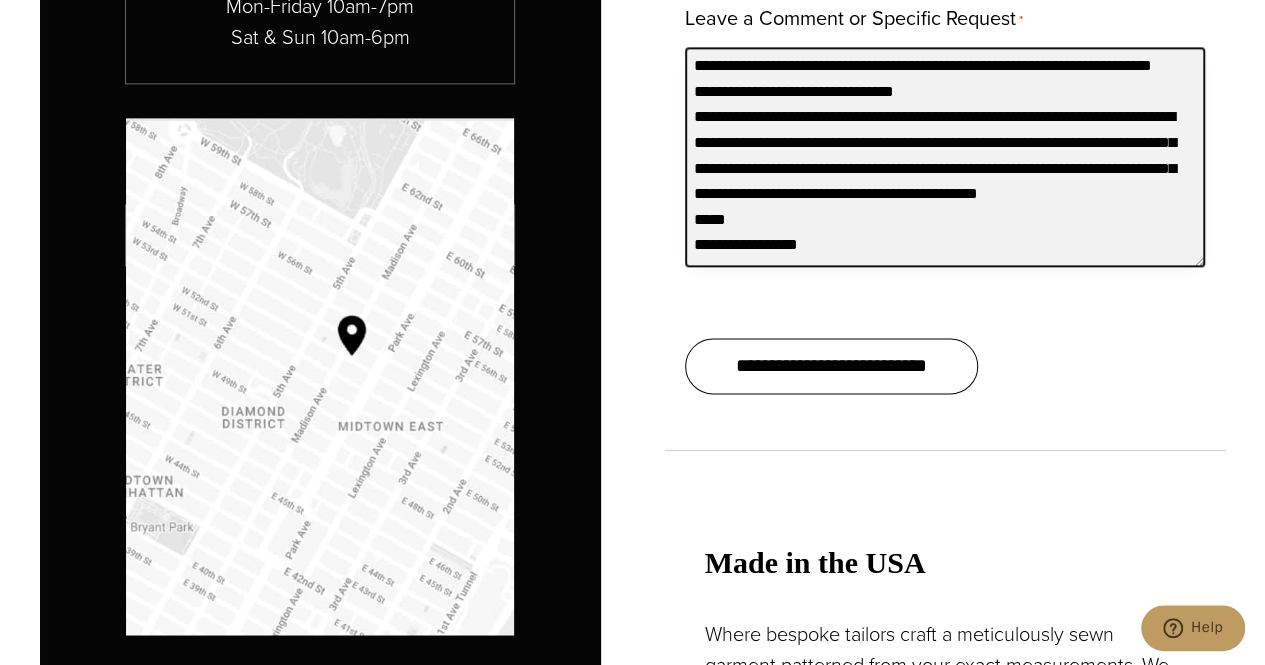 scroll, scrollTop: 104, scrollLeft: 0, axis: vertical 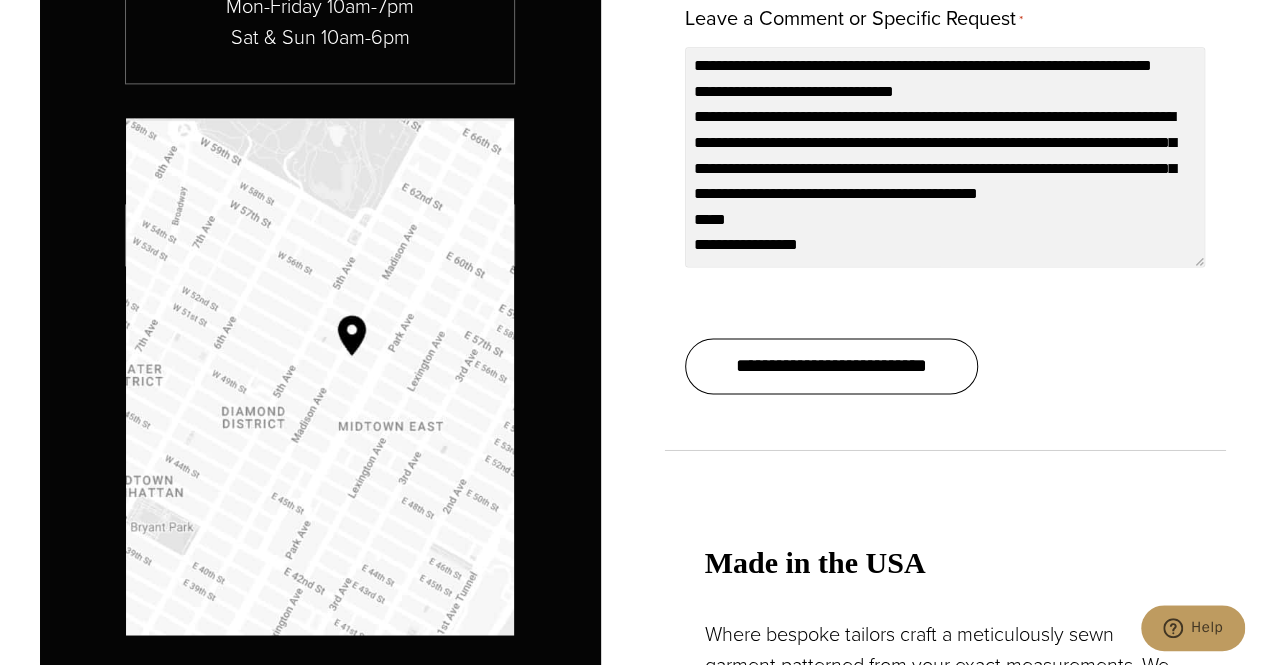 click on "**********" at bounding box center [831, 366] 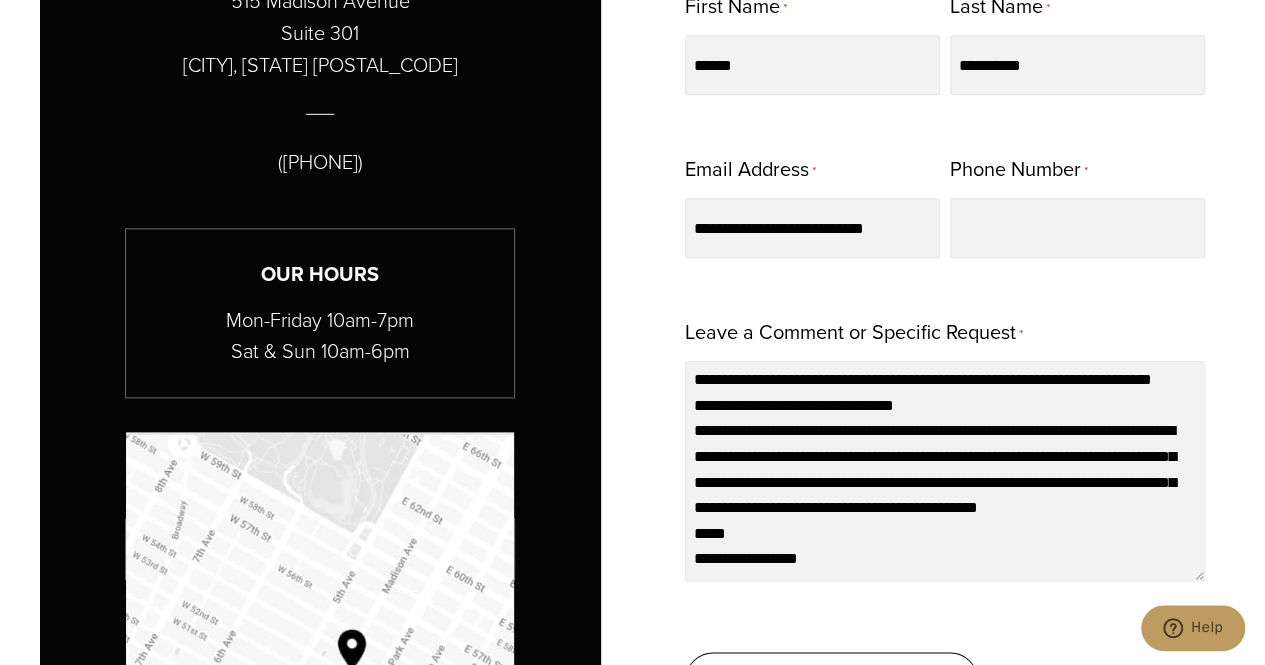 scroll, scrollTop: 984, scrollLeft: 0, axis: vertical 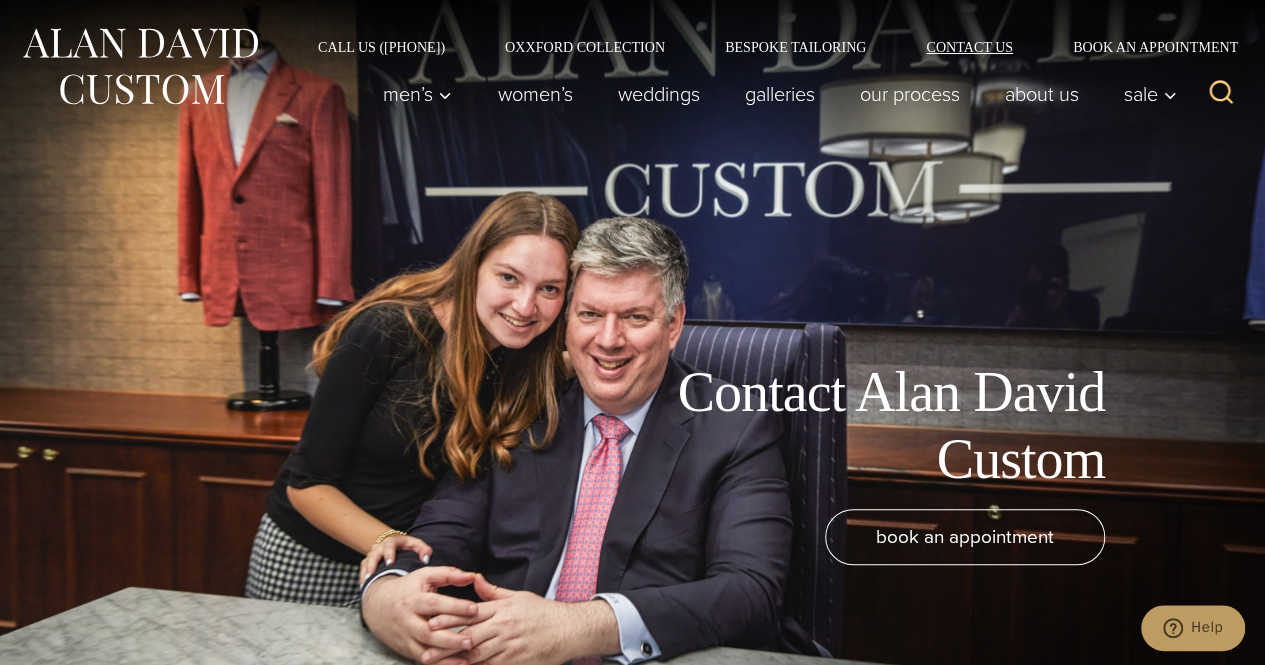 click on "Contact Us" at bounding box center [969, 47] 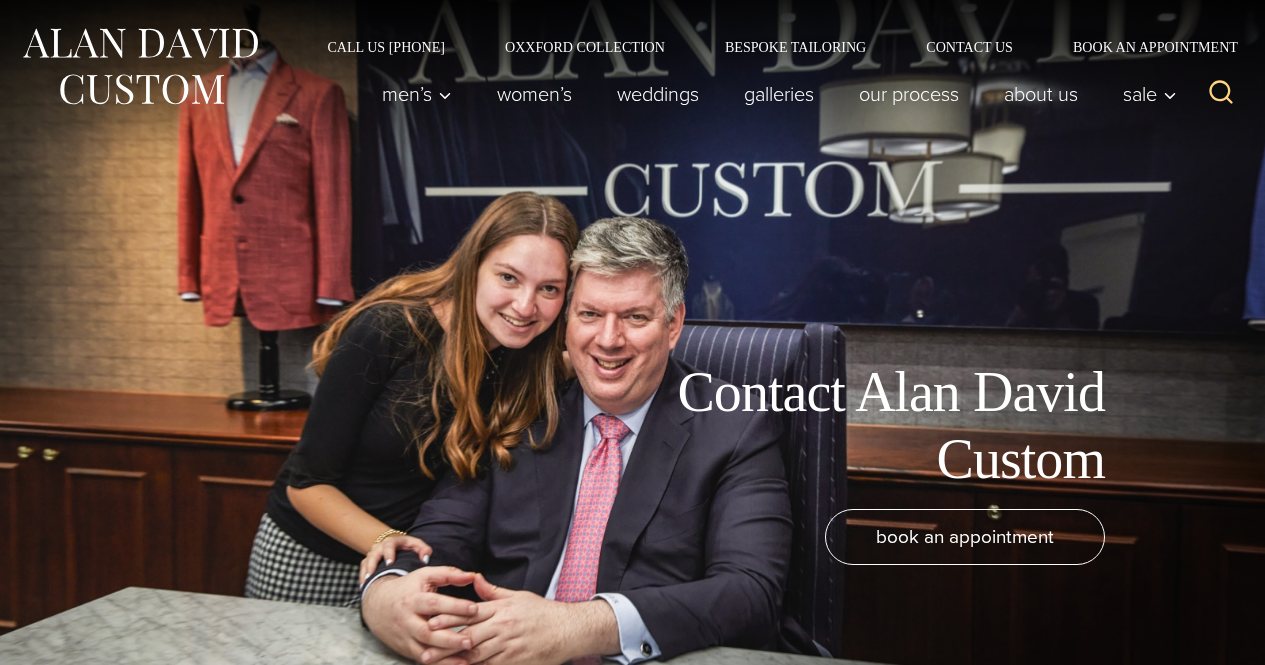 scroll, scrollTop: 0, scrollLeft: 0, axis: both 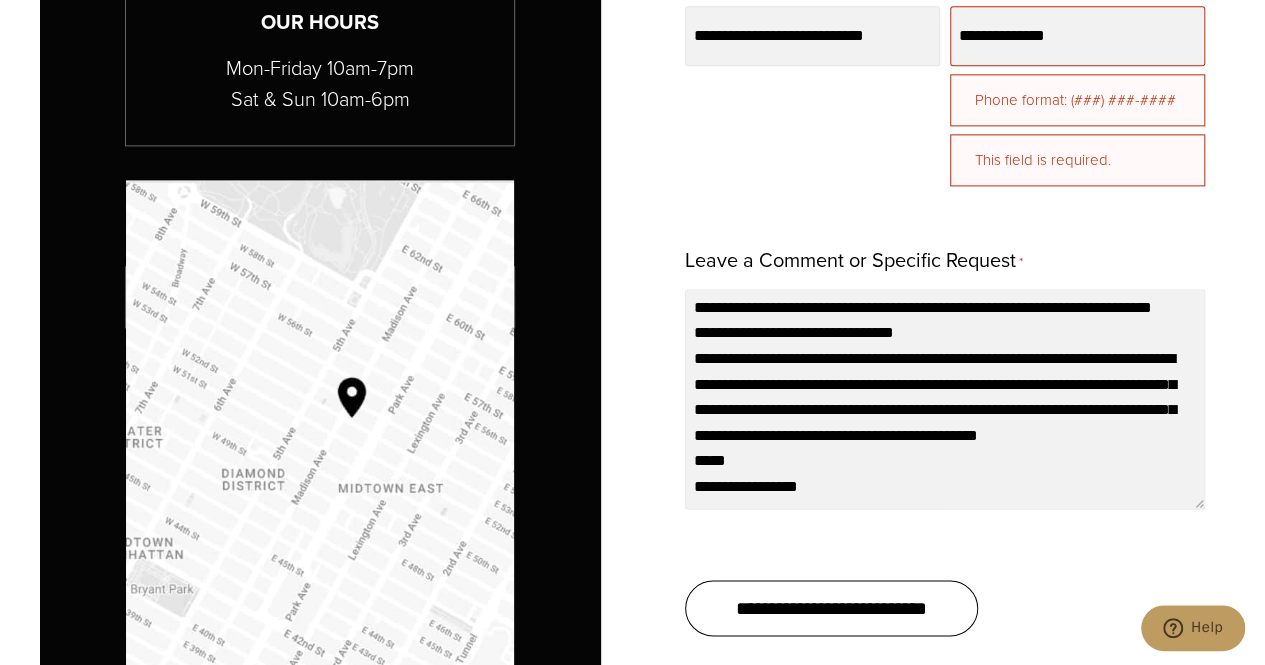click on "**********" at bounding box center (831, 608) 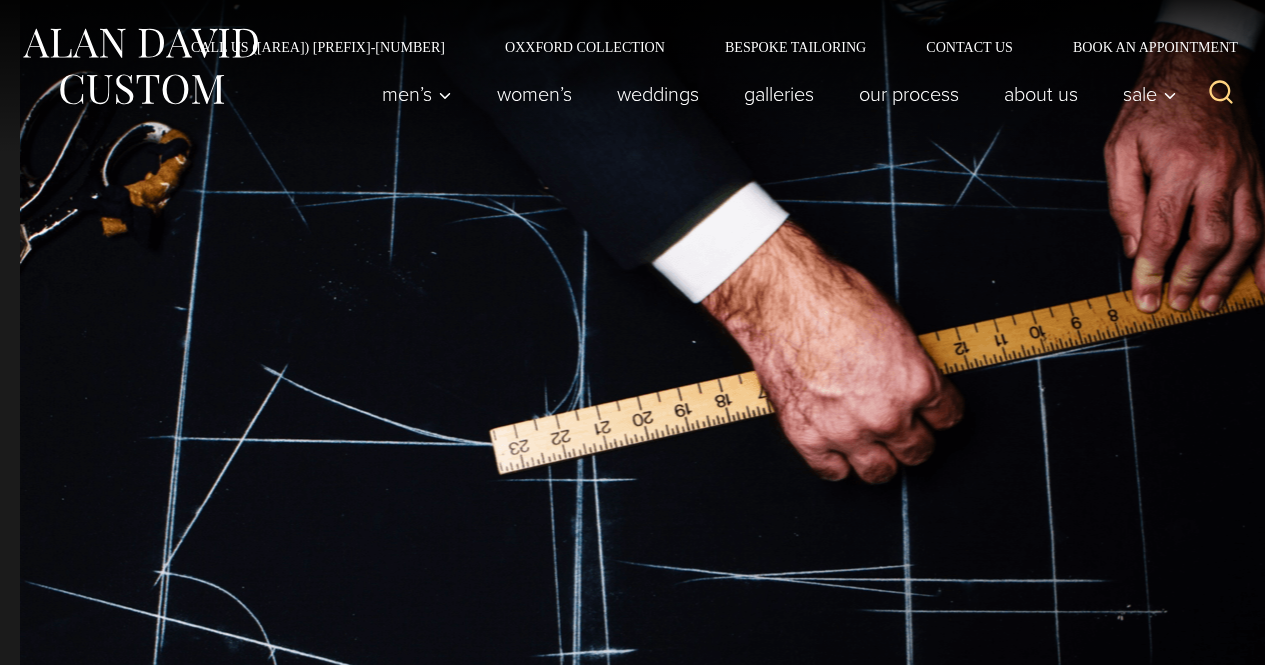 scroll, scrollTop: 0, scrollLeft: 0, axis: both 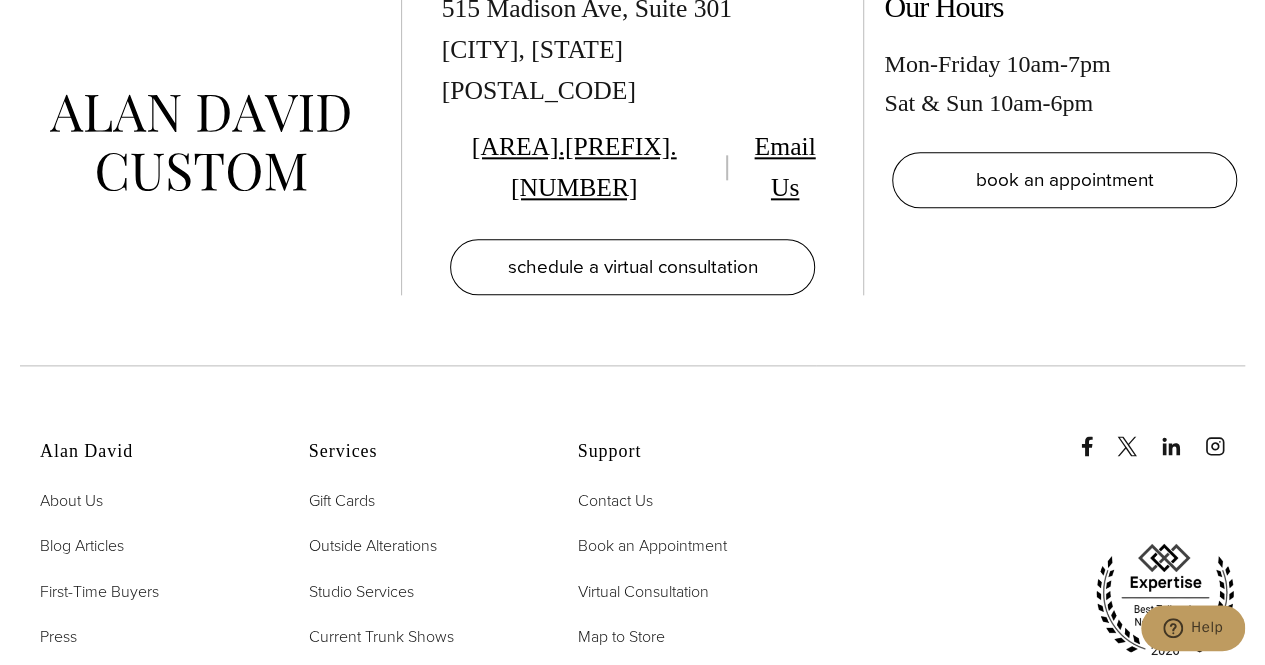 click on "Email Us" at bounding box center (784, 167) 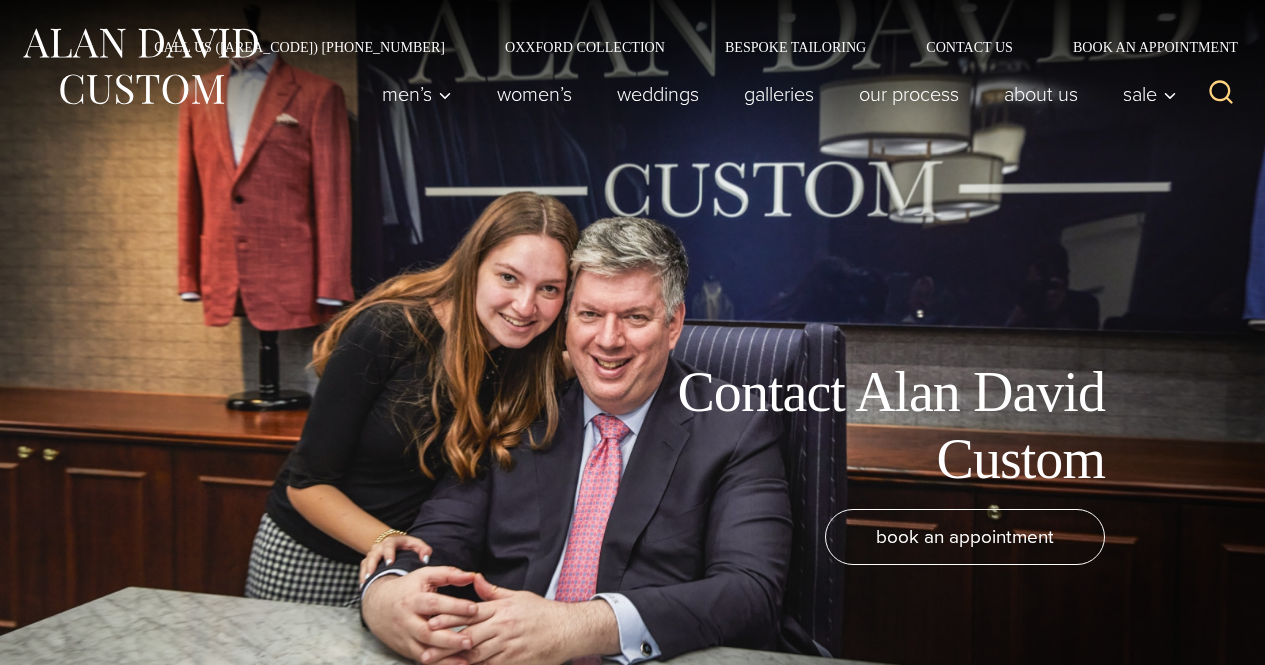 scroll, scrollTop: 0, scrollLeft: 0, axis: both 